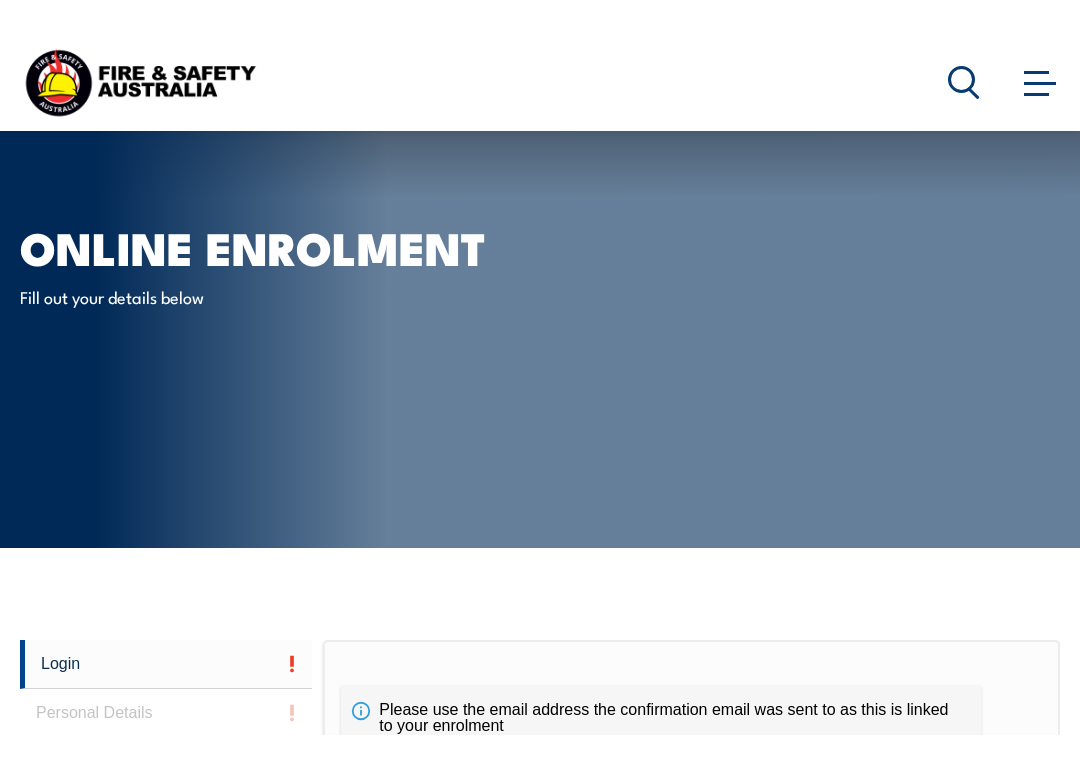 scroll, scrollTop: 445, scrollLeft: 0, axis: vertical 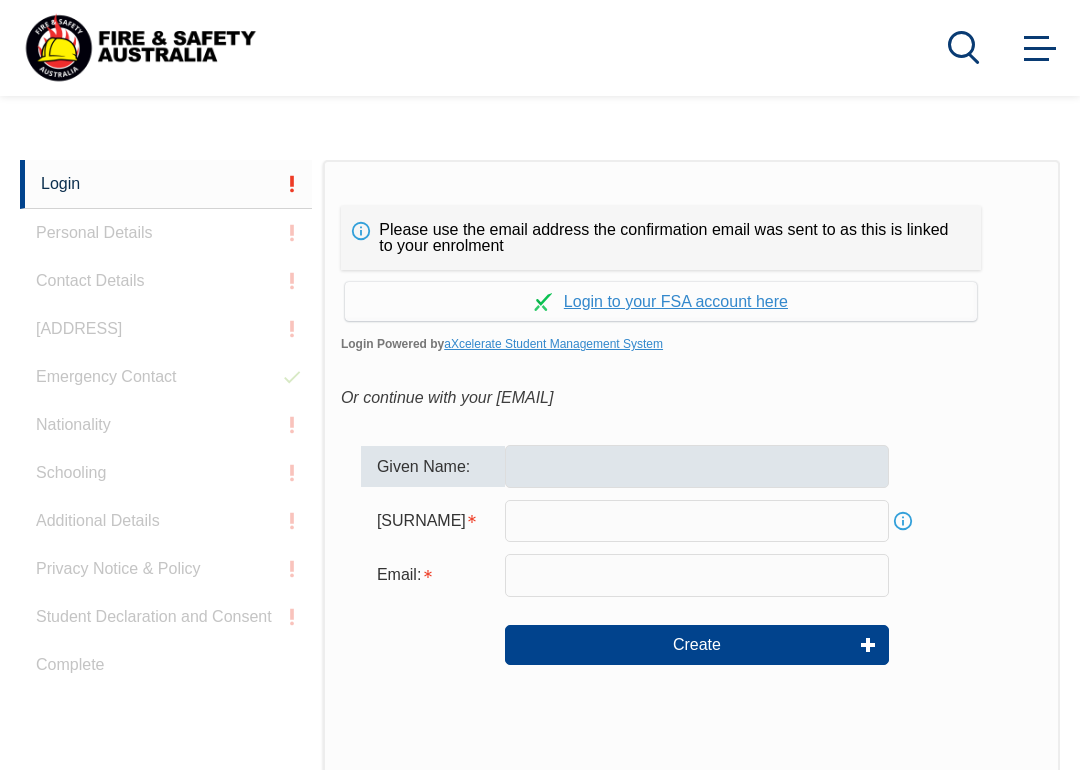 click at bounding box center (697, 466) 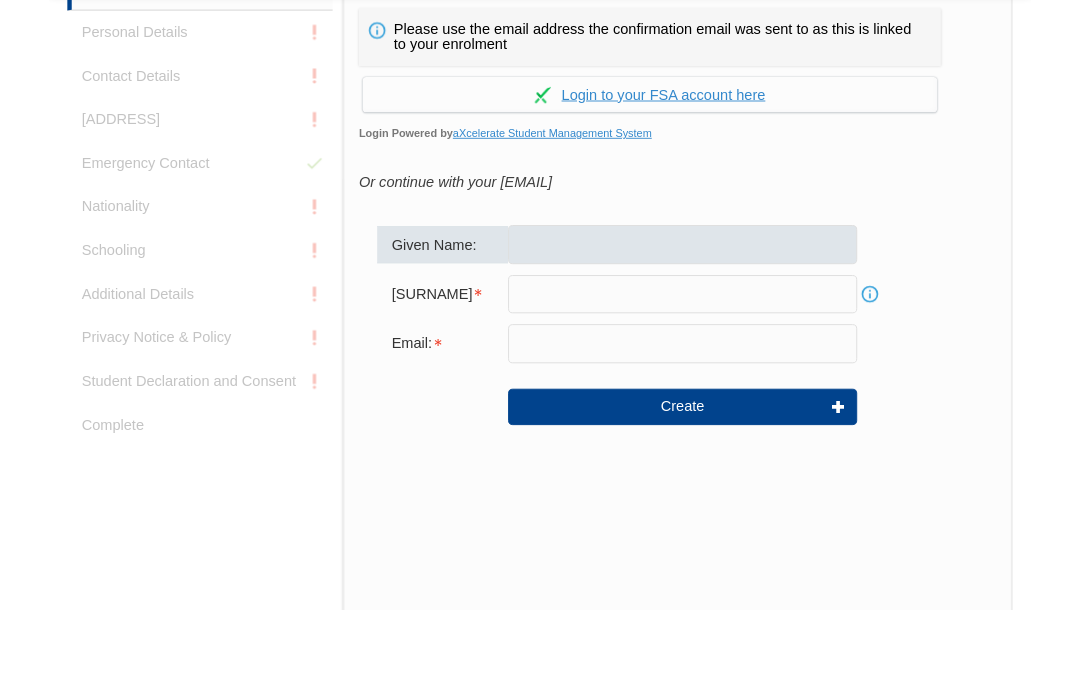scroll, scrollTop: 552, scrollLeft: 0, axis: vertical 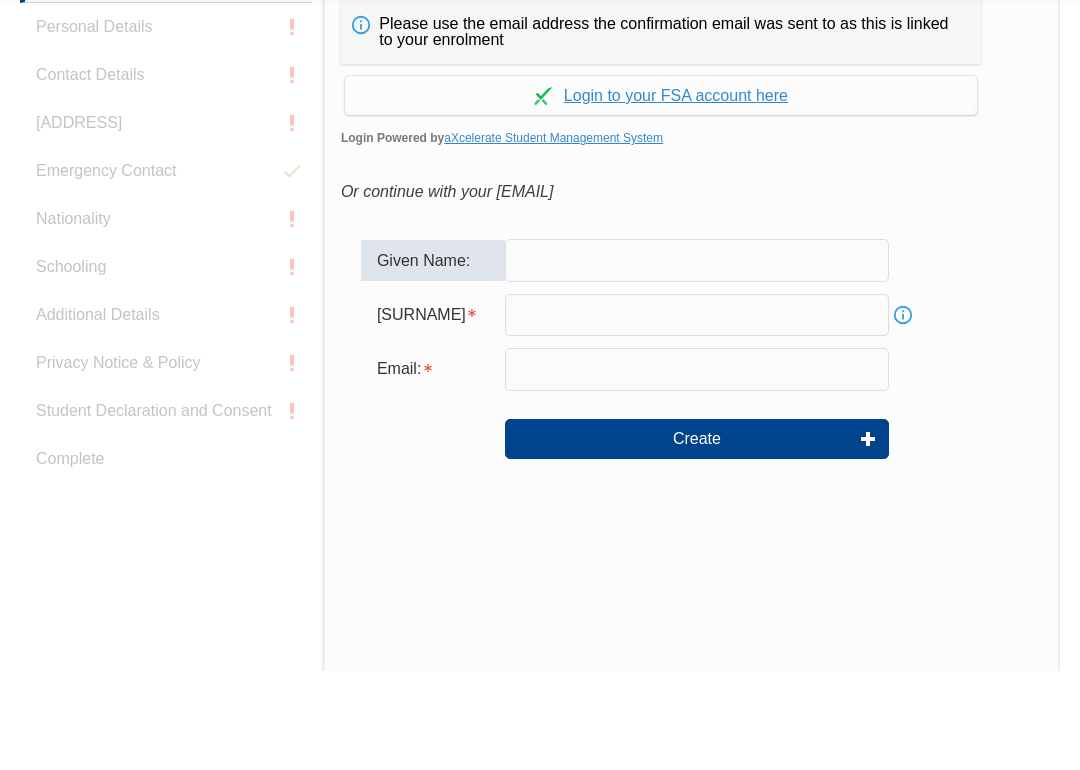 click at bounding box center [697, 414] 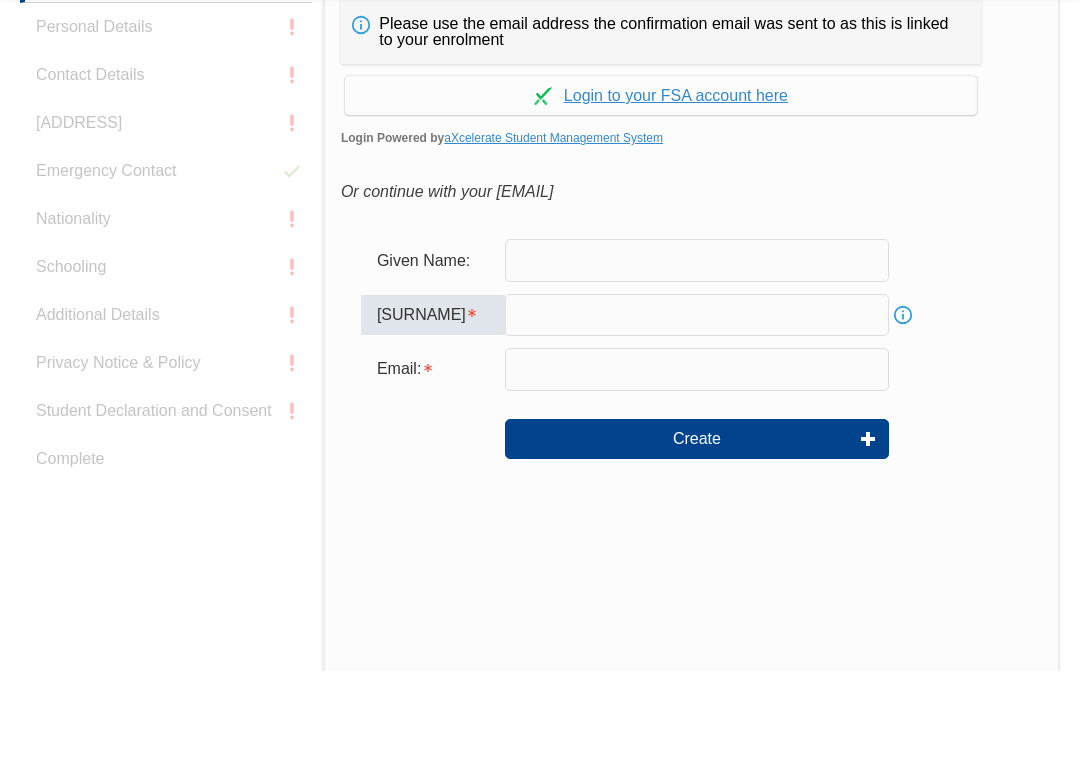 click at bounding box center (697, 359) 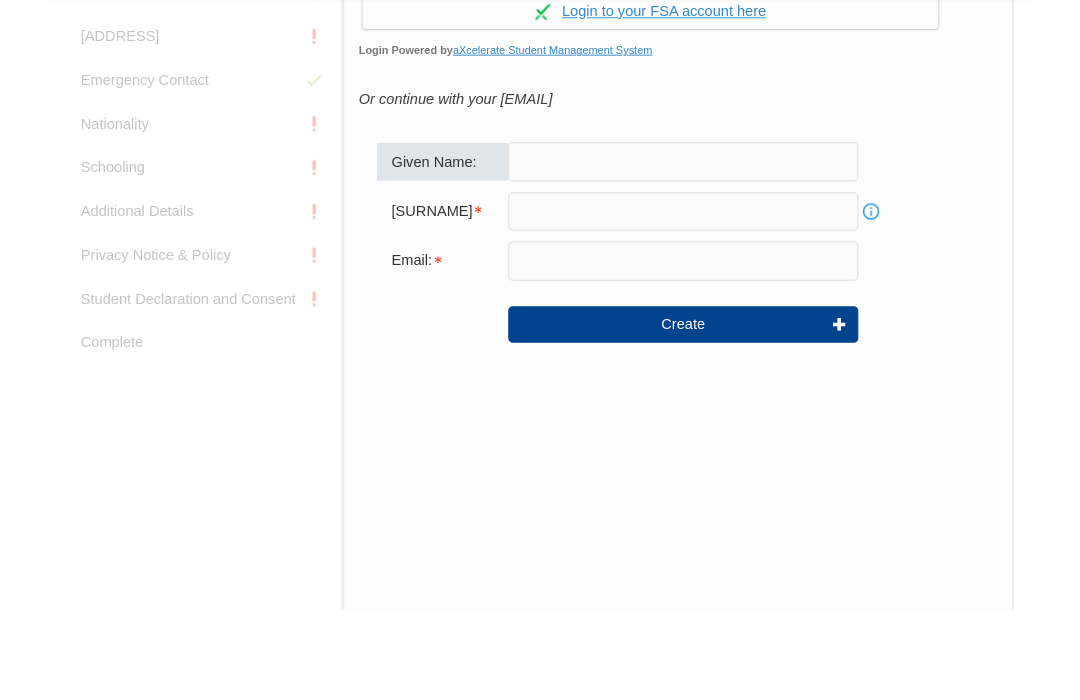 scroll, scrollTop: 694, scrollLeft: 0, axis: vertical 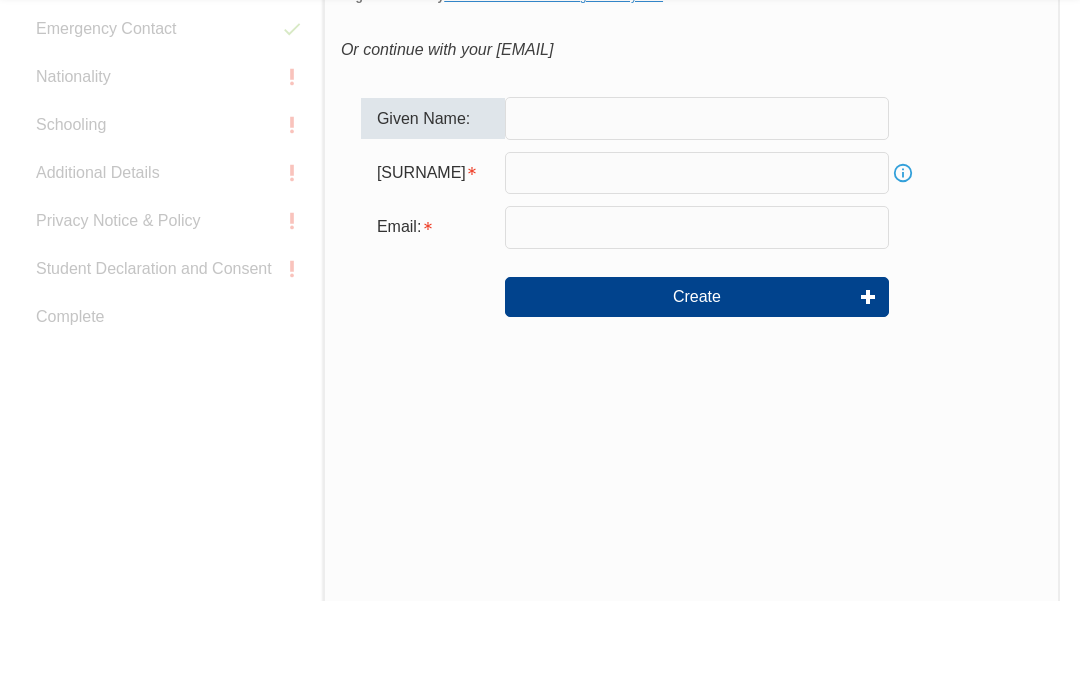 click at bounding box center [697, 272] 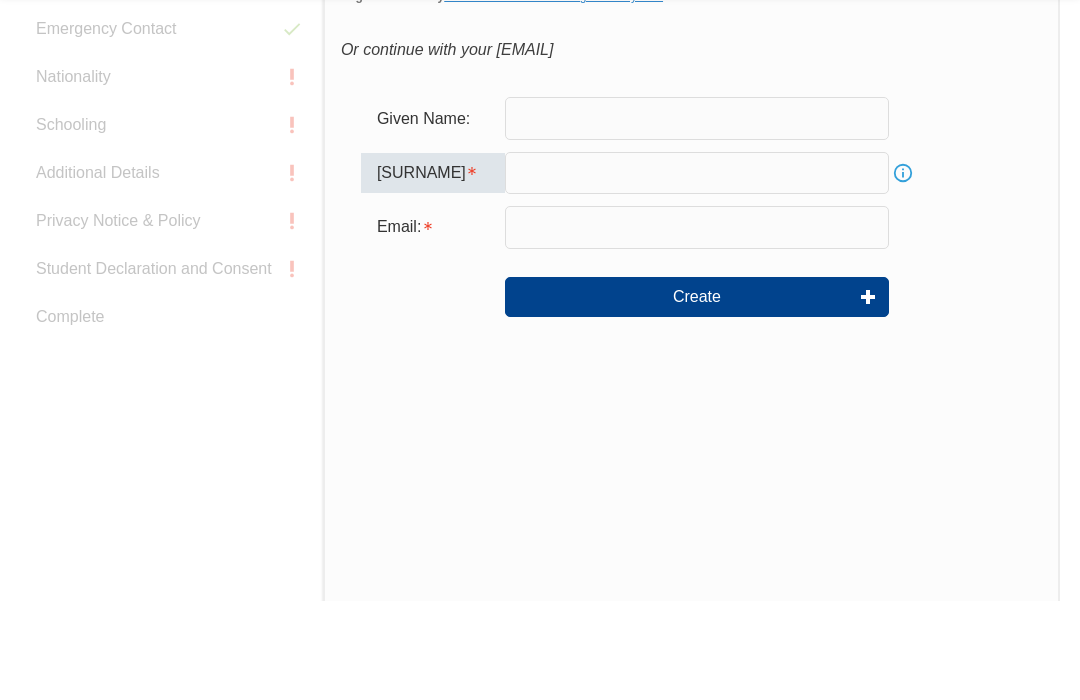 click at bounding box center (697, 217) 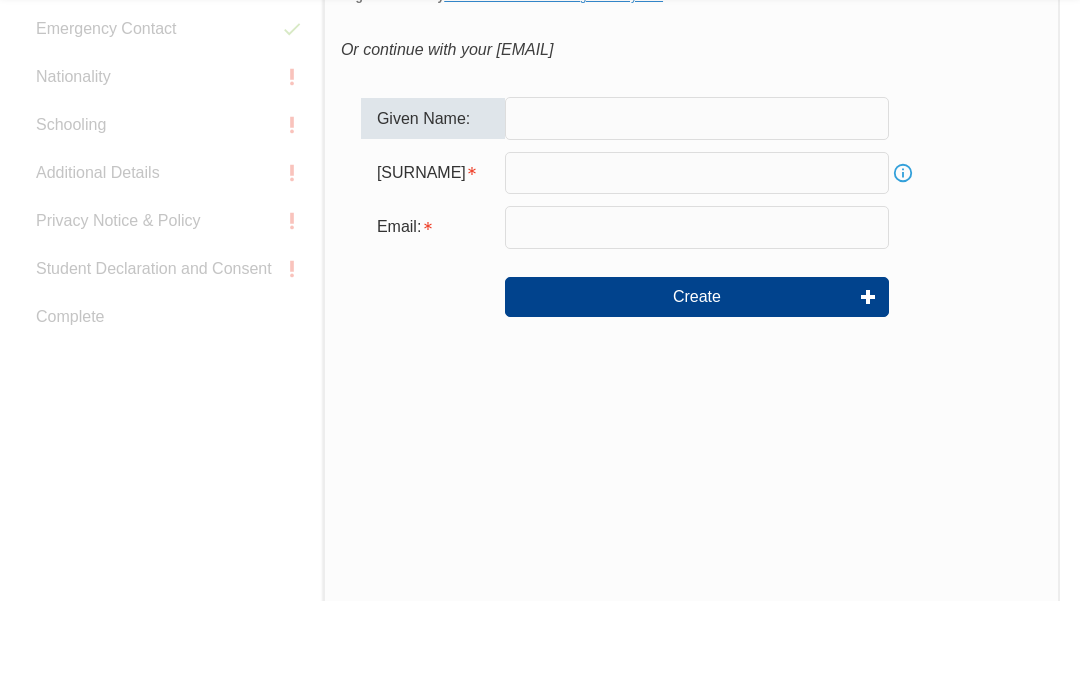 click at bounding box center [697, 272] 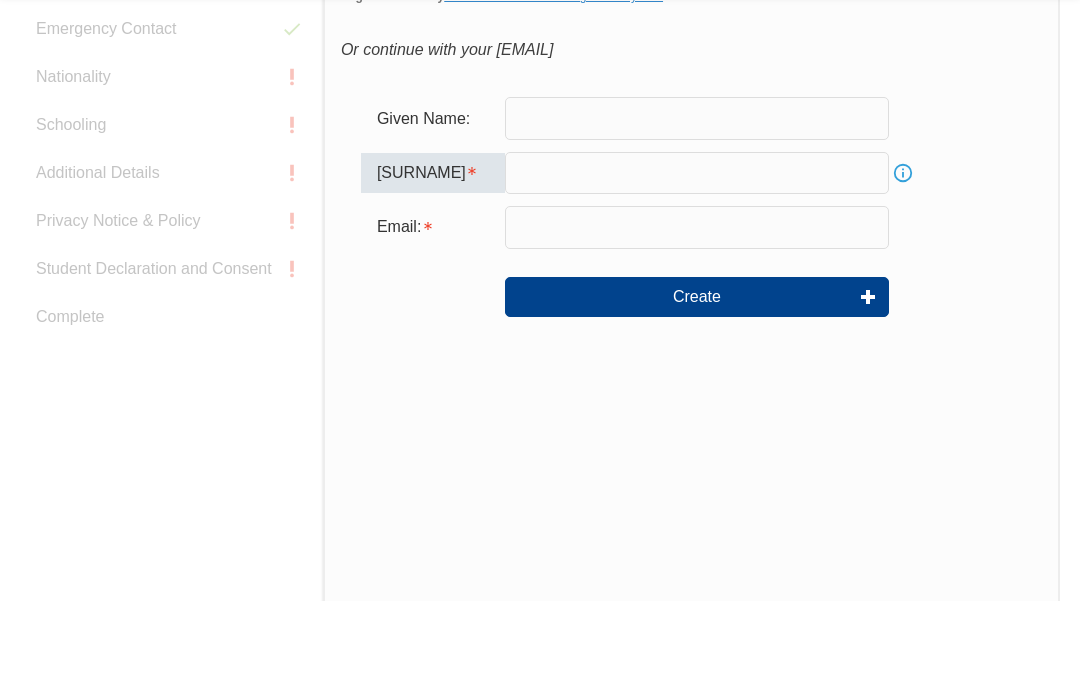 click at bounding box center (697, 326) 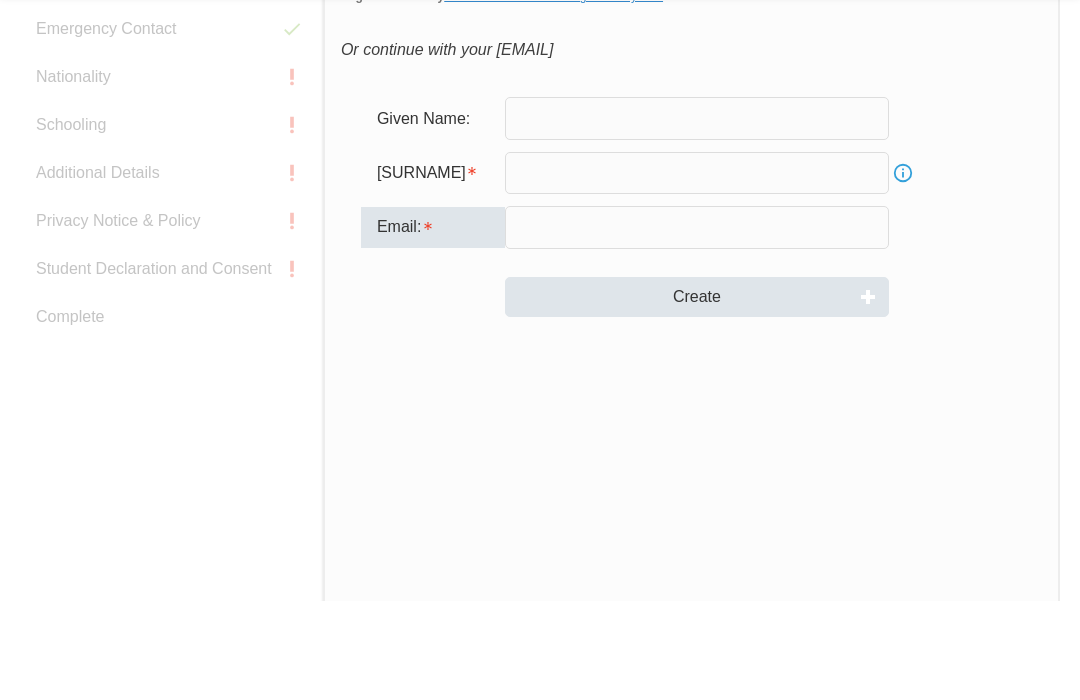 click on "Create" at bounding box center [697, 396] 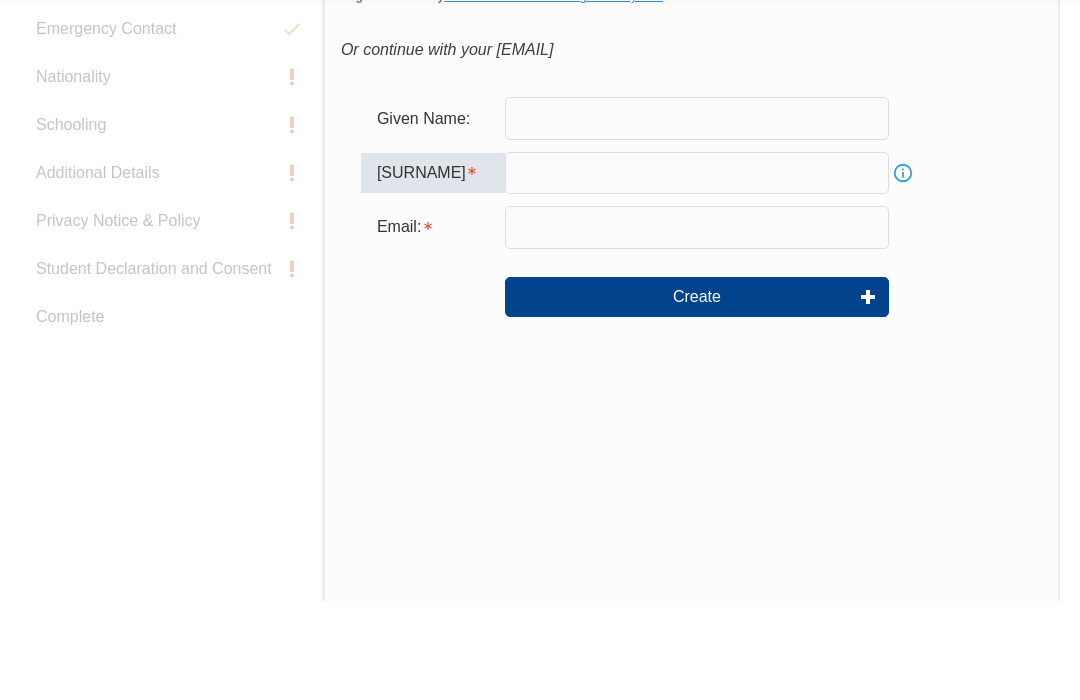 click at bounding box center (697, 272) 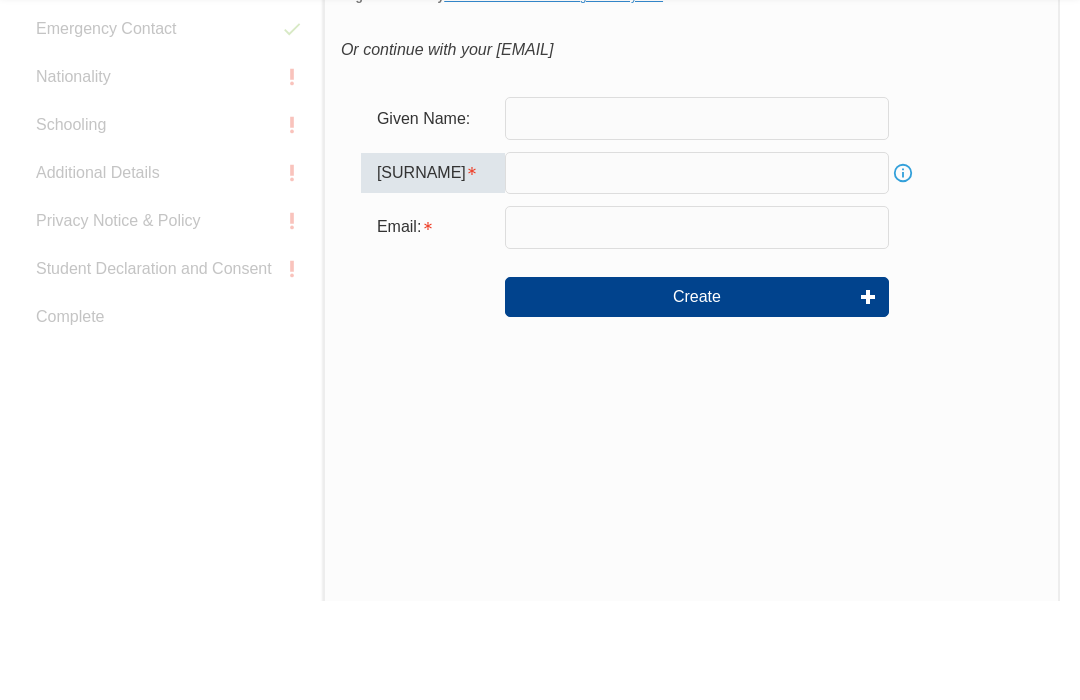 scroll, scrollTop: 749, scrollLeft: 0, axis: vertical 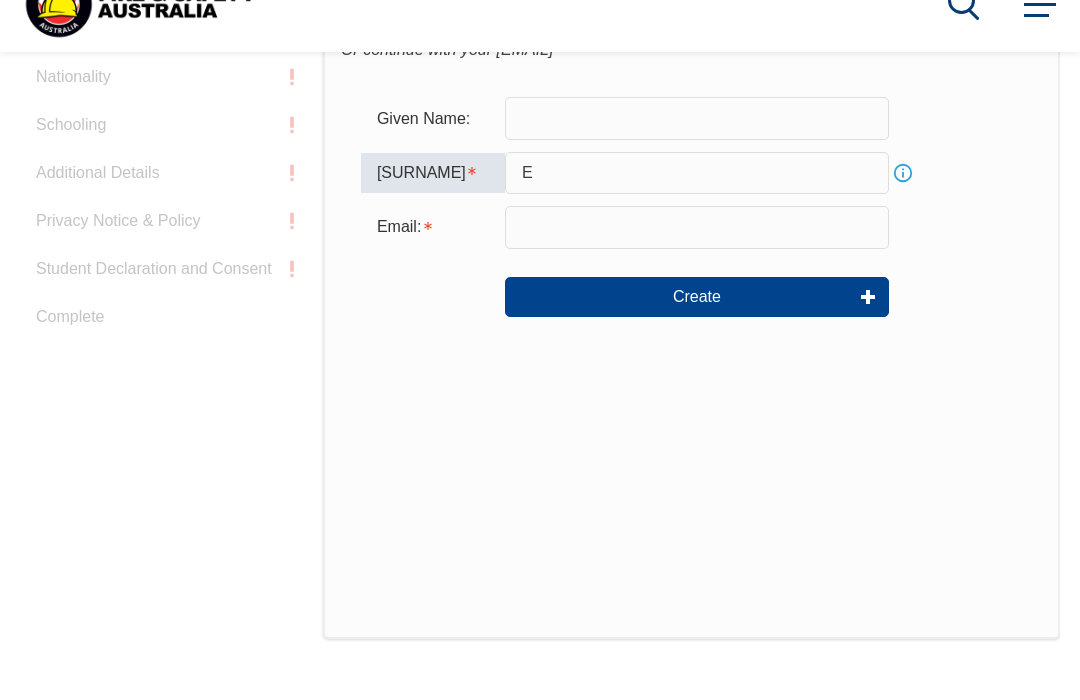 click on "E" at bounding box center (697, 217) 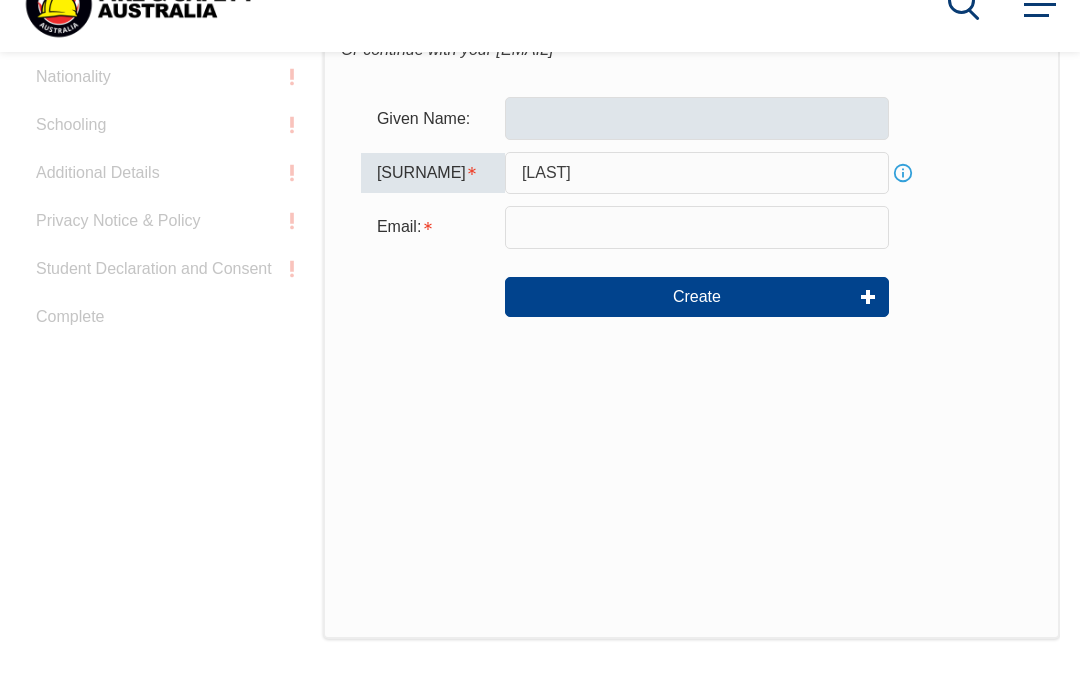 type on "[LAST]" 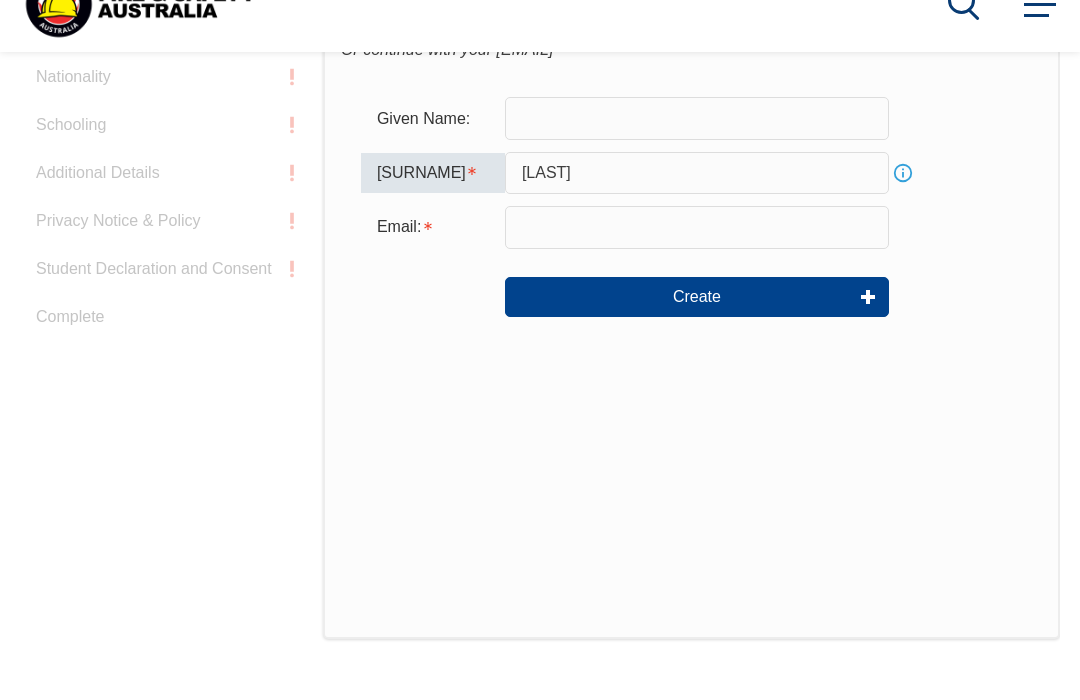 click at bounding box center [697, 162] 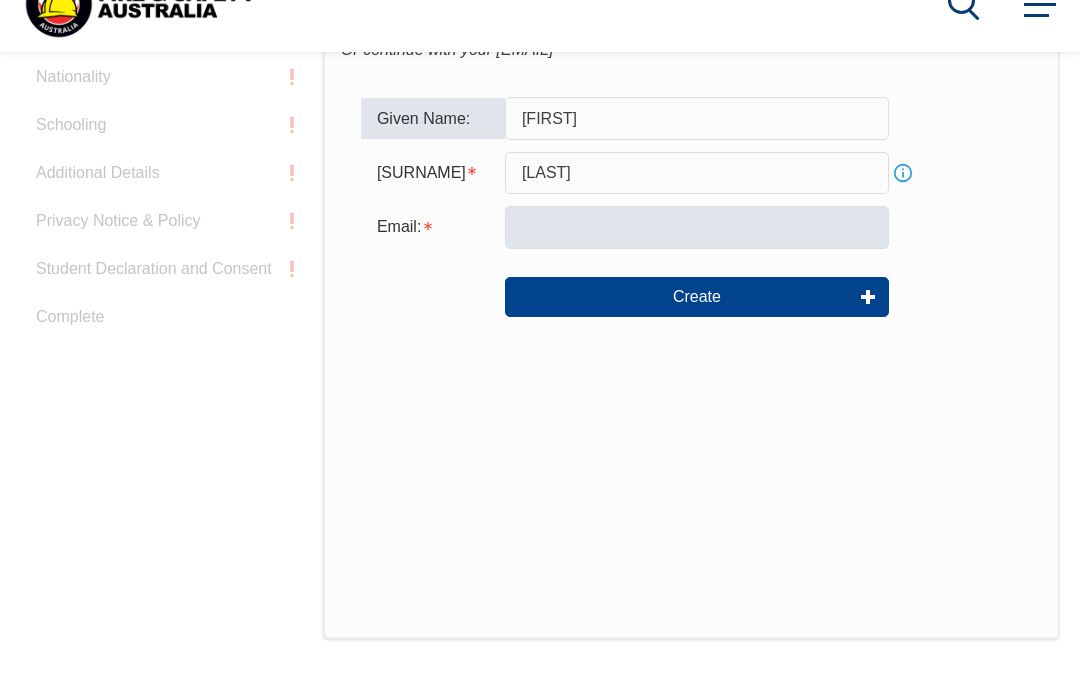 type on "[FIRST]" 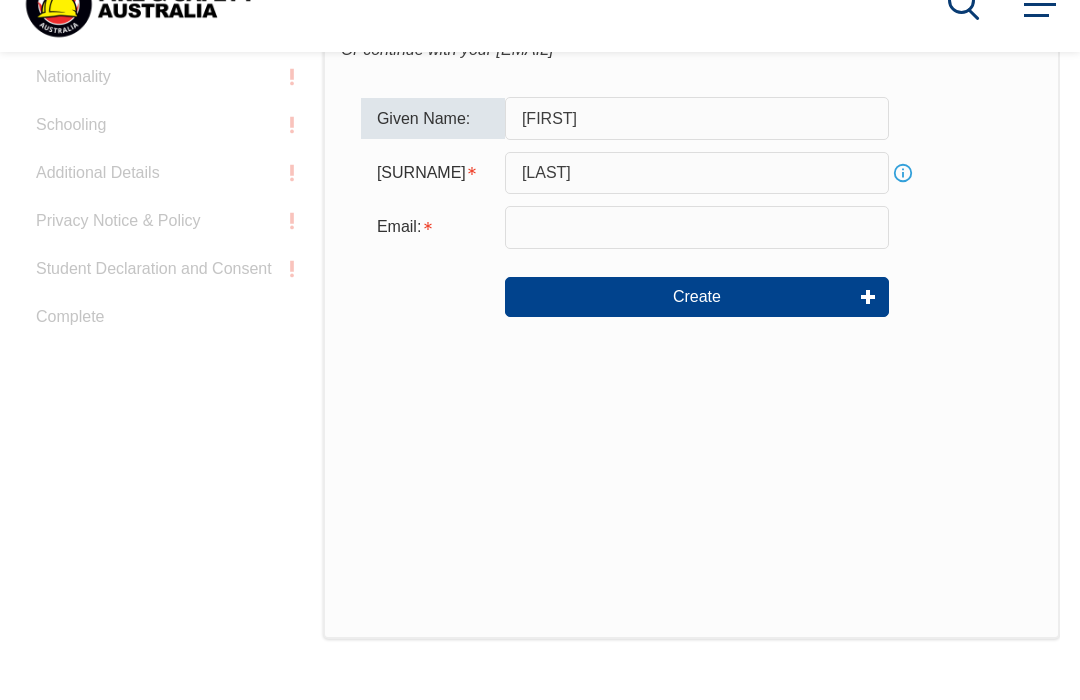 click at bounding box center [697, 271] 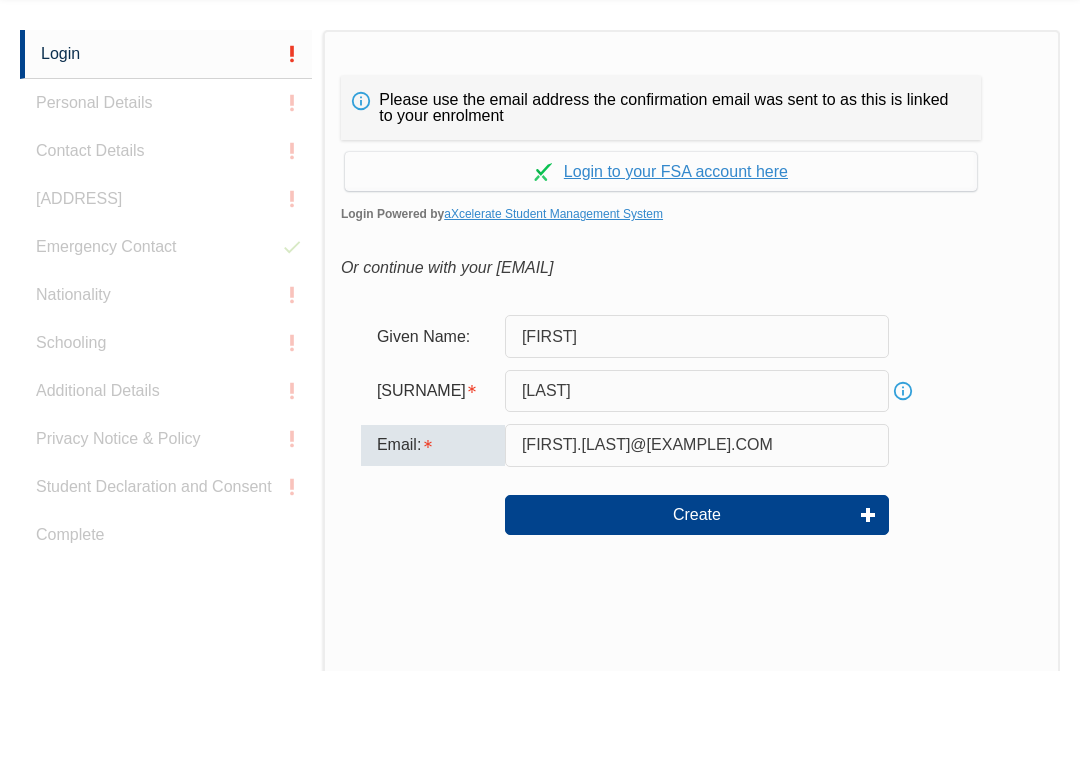 scroll, scrollTop: 630, scrollLeft: 0, axis: vertical 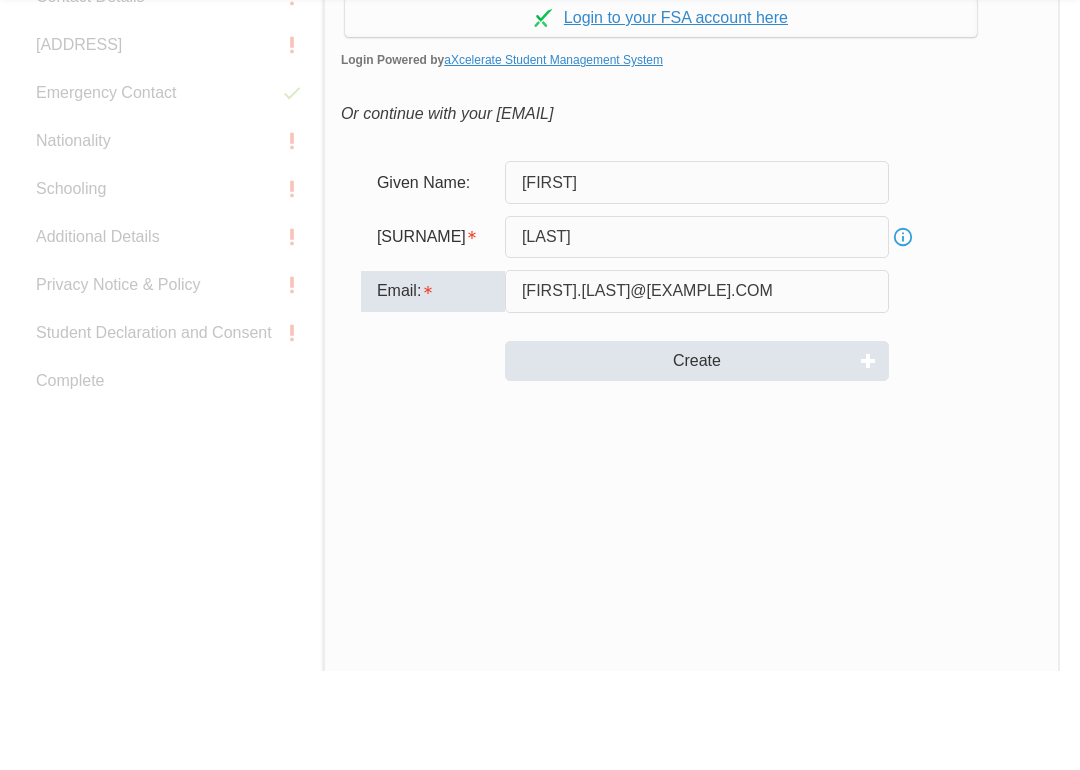 type on "[FIRST].[LAST]@[EXAMPLE].COM" 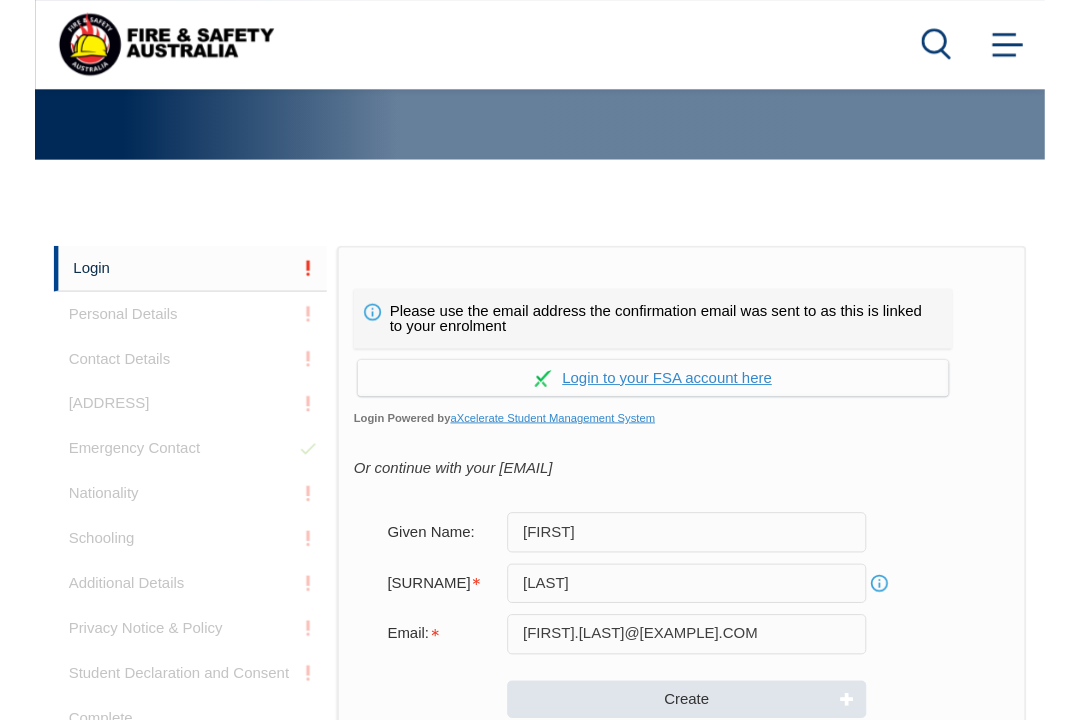 scroll, scrollTop: 393, scrollLeft: 0, axis: vertical 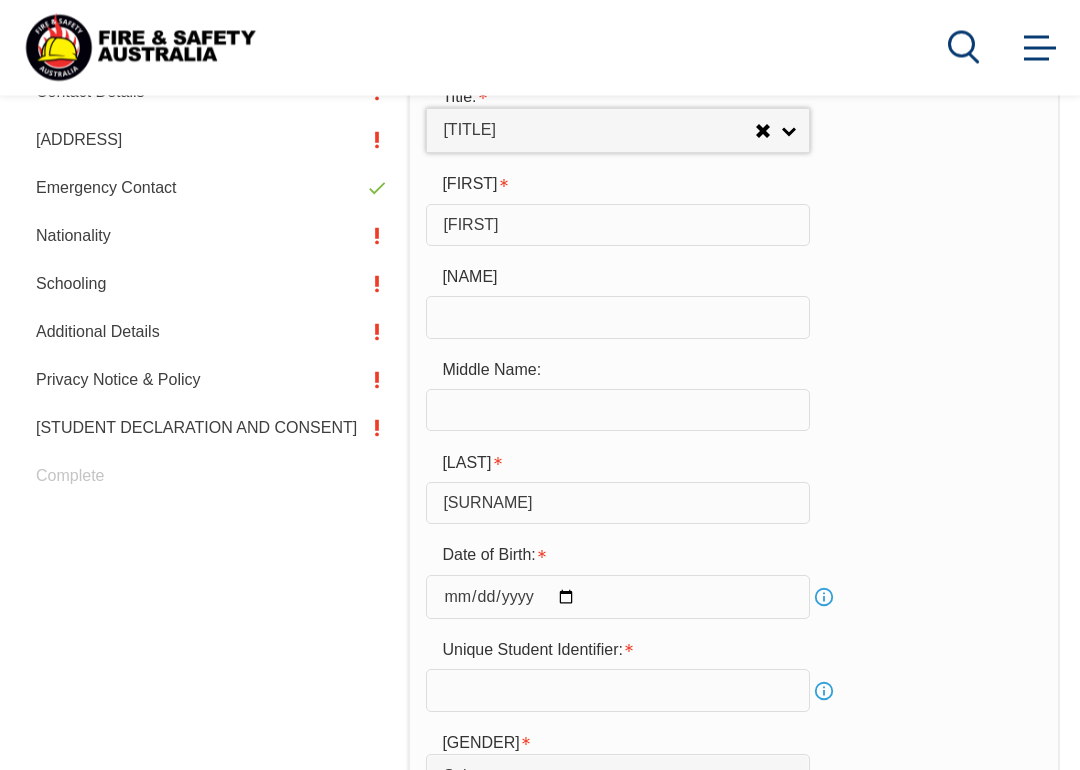 click at bounding box center [618, 318] 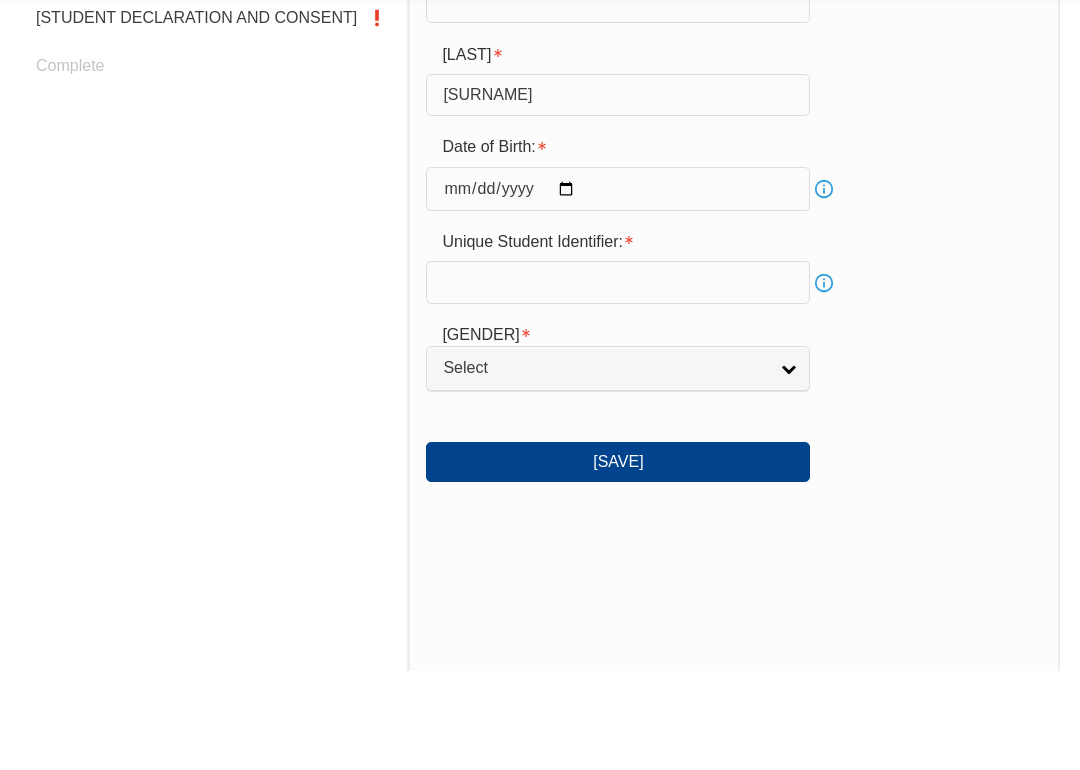 scroll, scrollTop: 999, scrollLeft: 0, axis: vertical 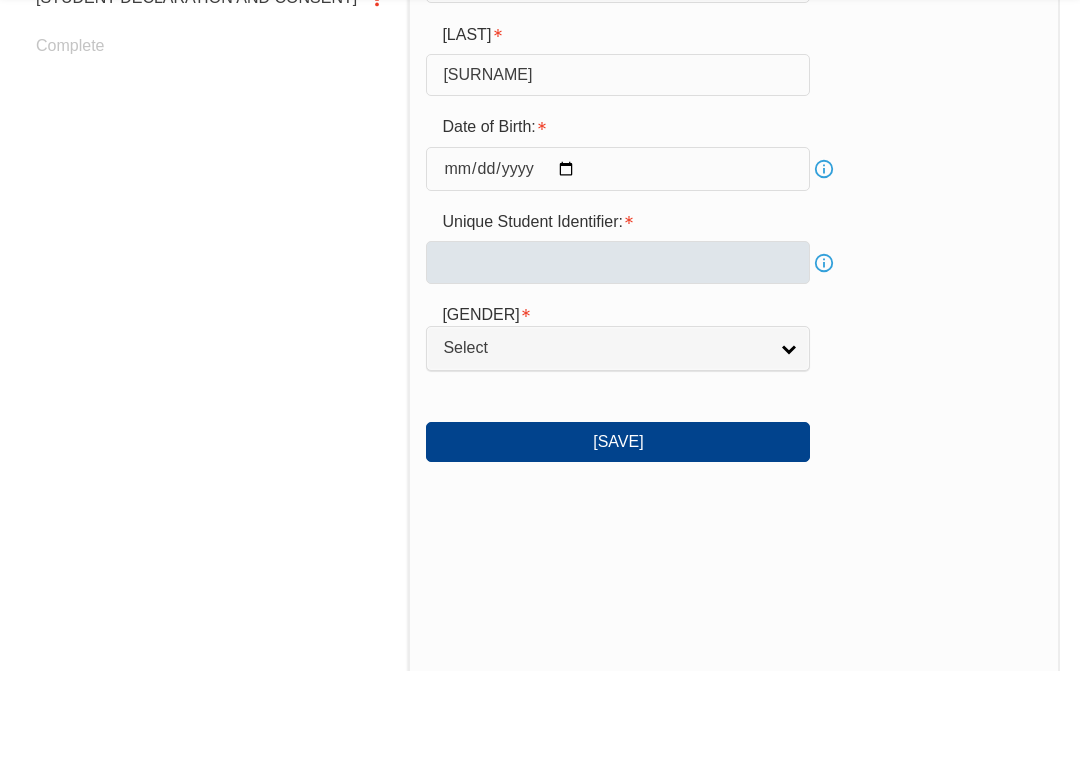 type on "Tommy" 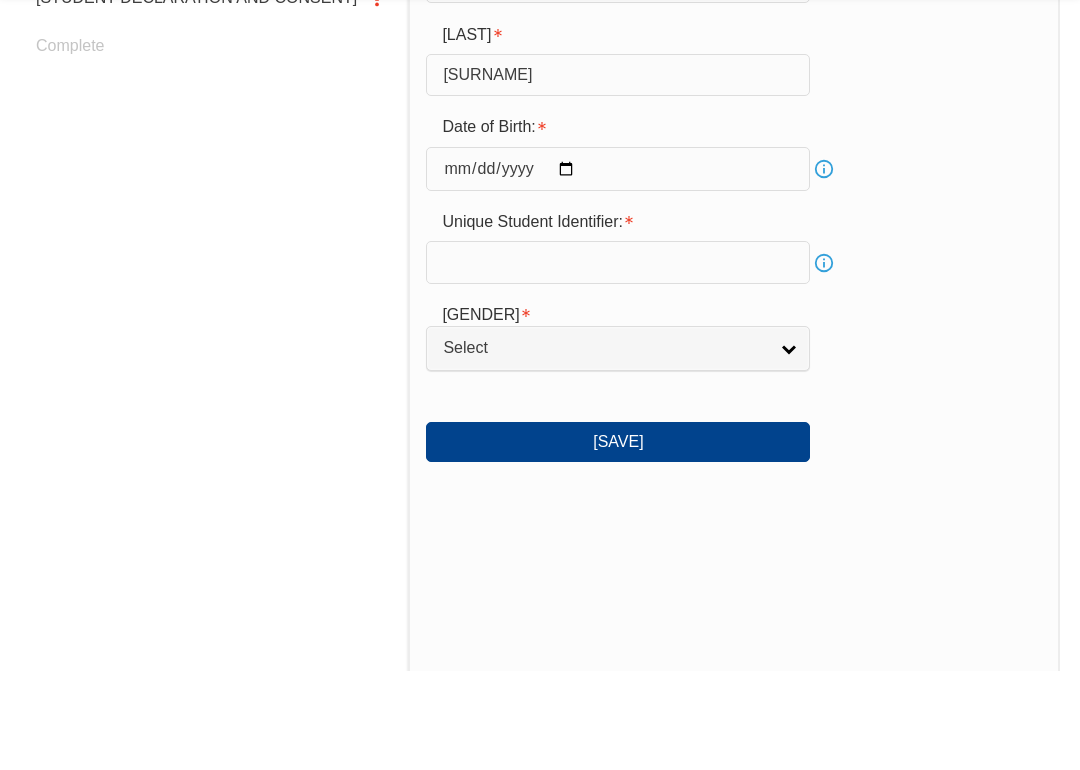 click at bounding box center [618, 361] 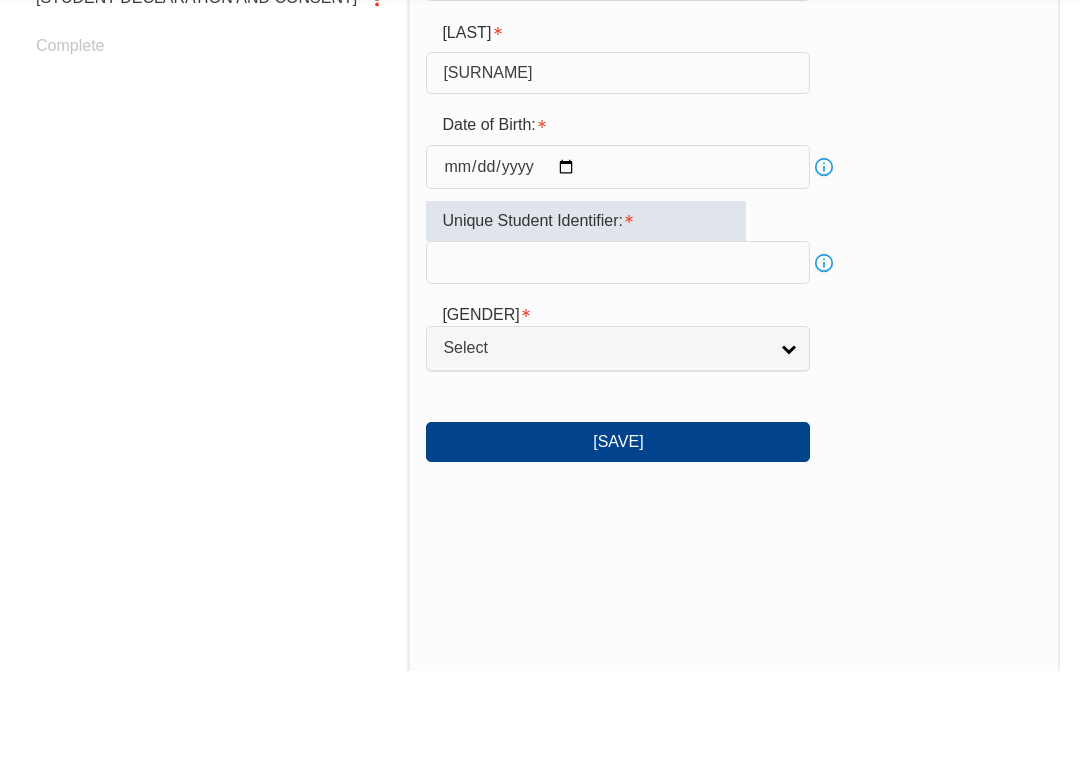 paste on "NE4UT9XWLR" 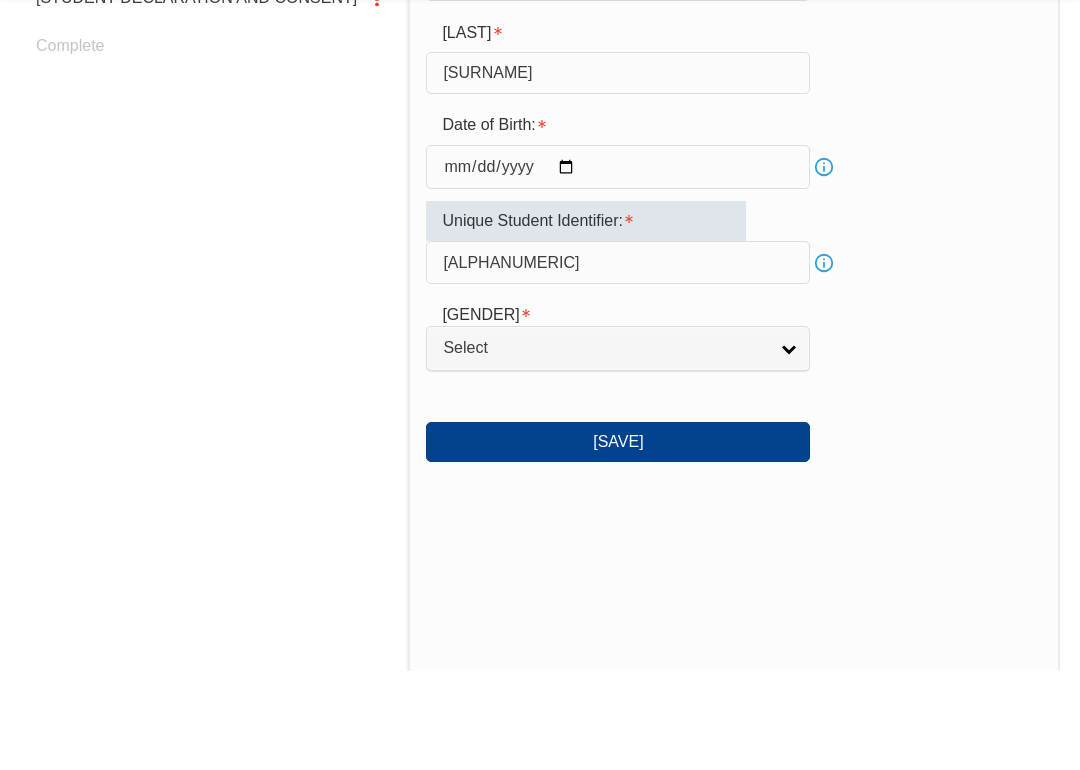 type on "NE4UT9XWLR" 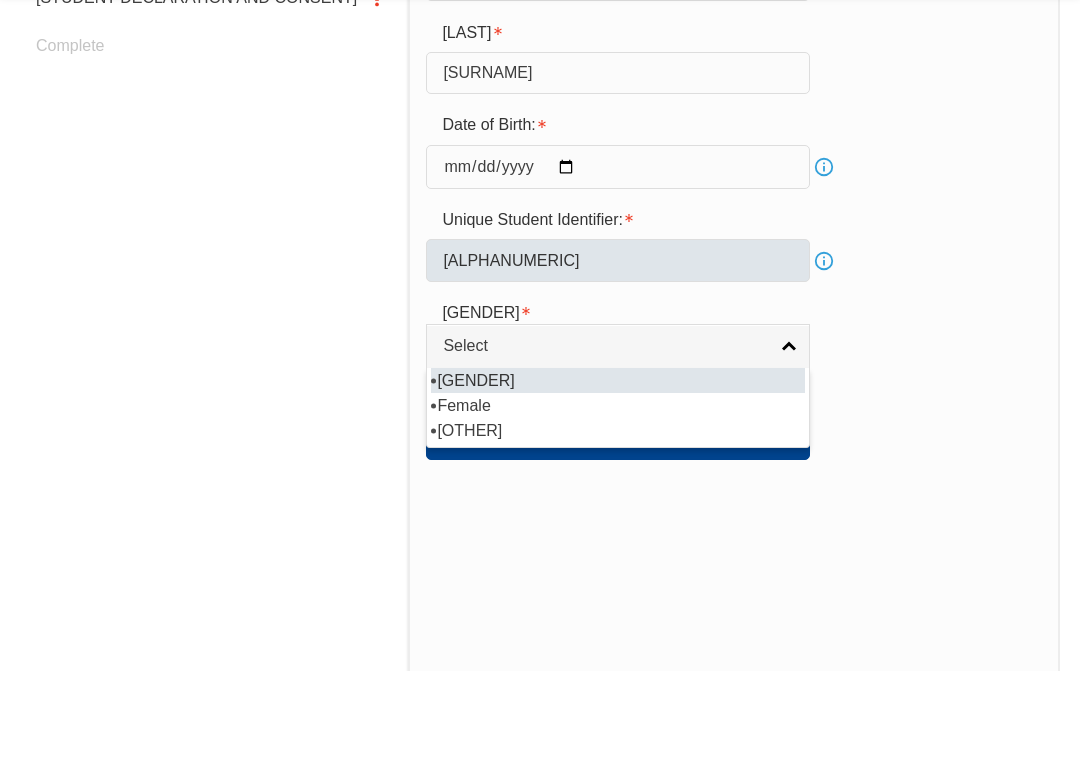 scroll, scrollTop: 1108, scrollLeft: 0, axis: vertical 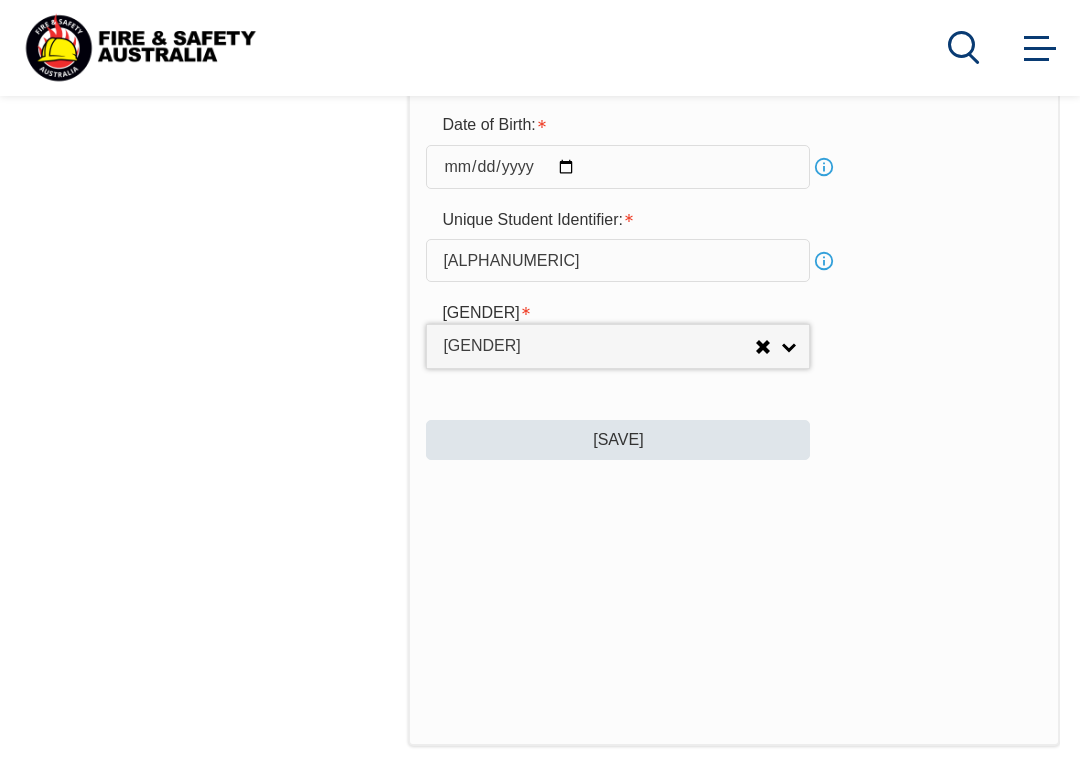 click on "Save" at bounding box center (618, 440) 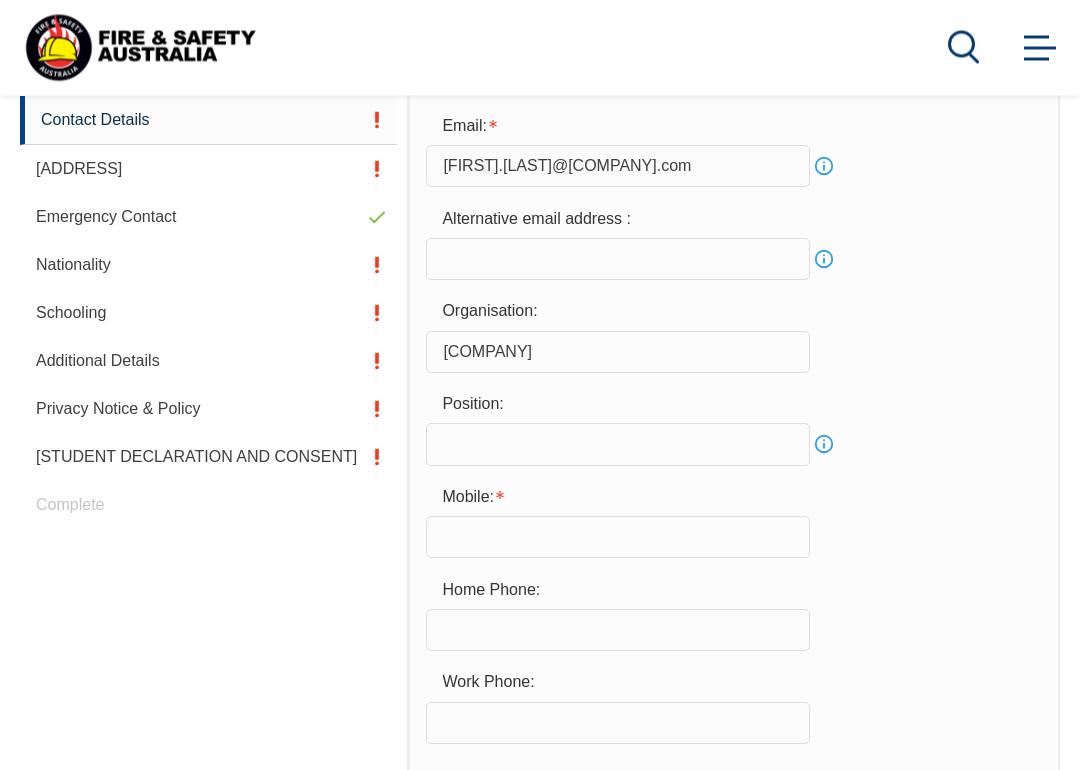 scroll, scrollTop: 648, scrollLeft: 0, axis: vertical 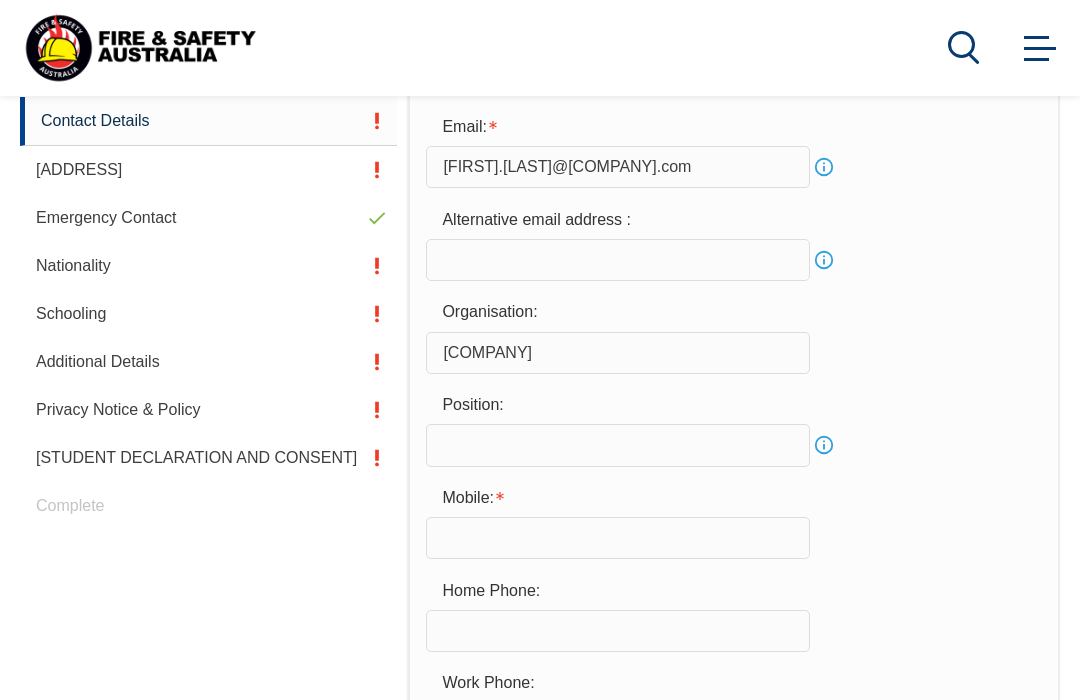 click at bounding box center [618, 260] 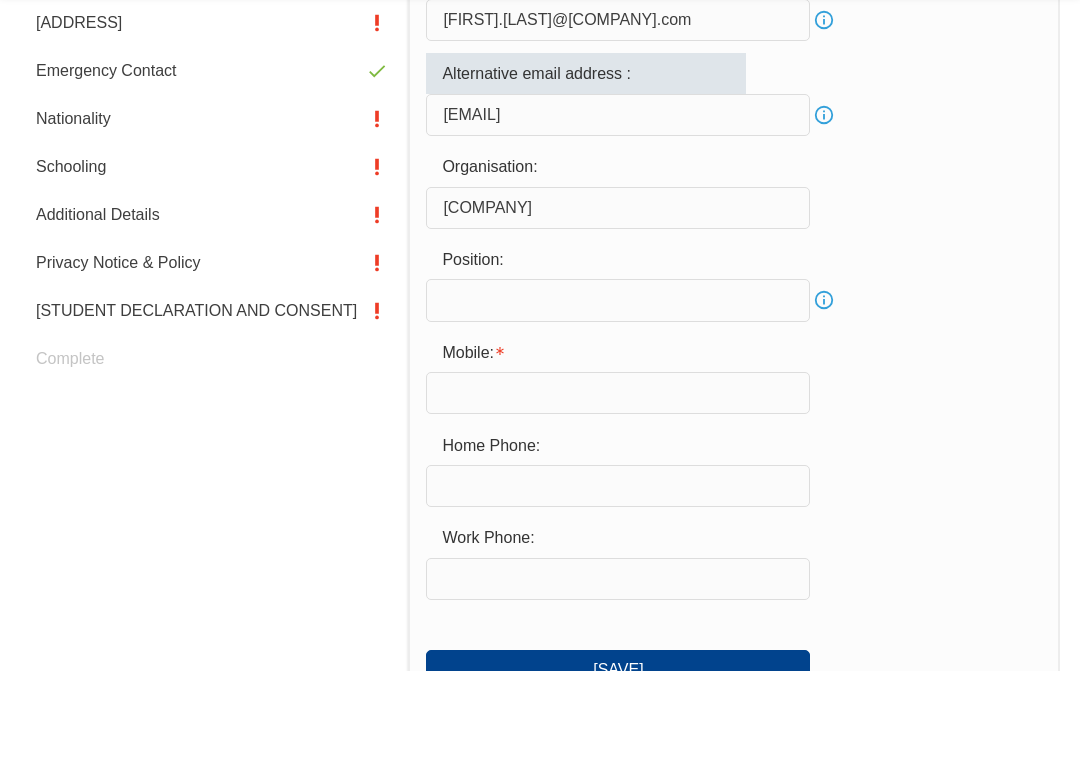 scroll, scrollTop: 700, scrollLeft: 0, axis: vertical 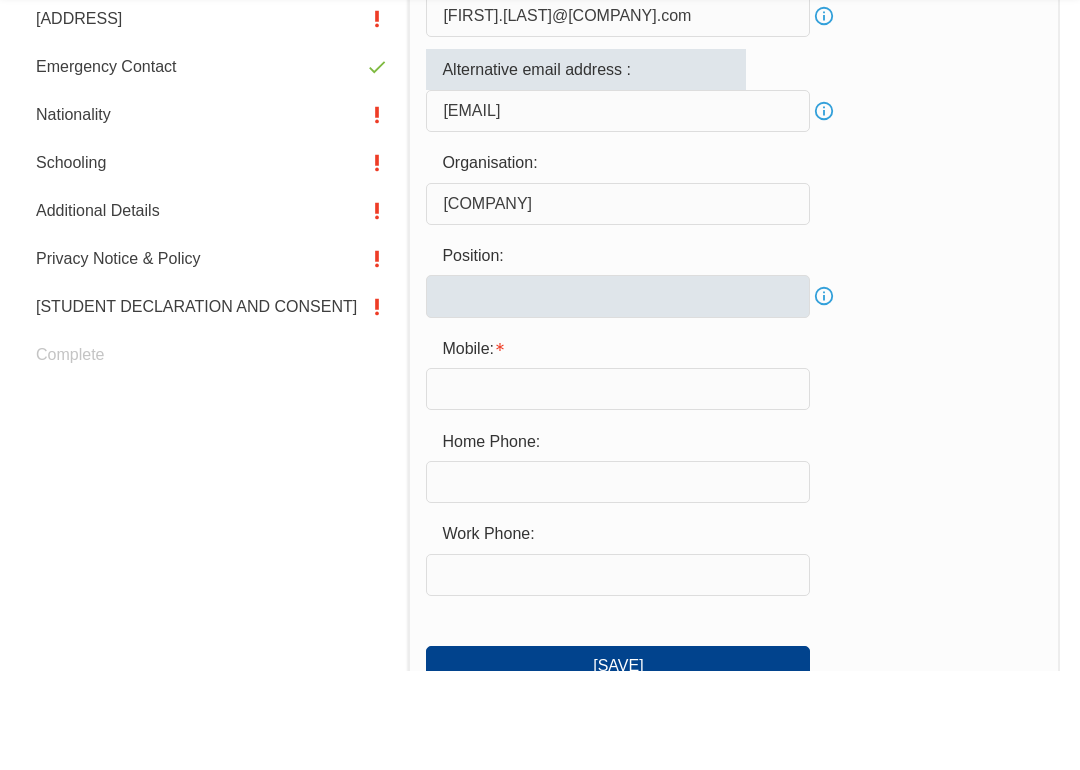 type on "tellison4@outlook.com" 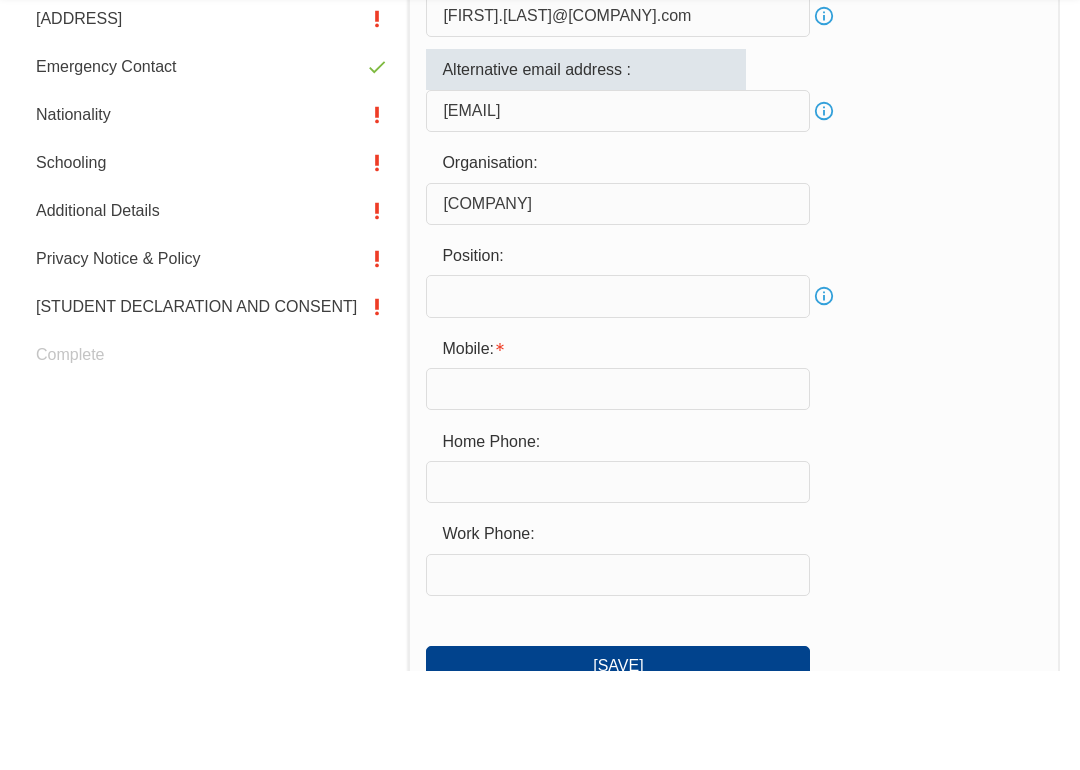 click at bounding box center [618, 395] 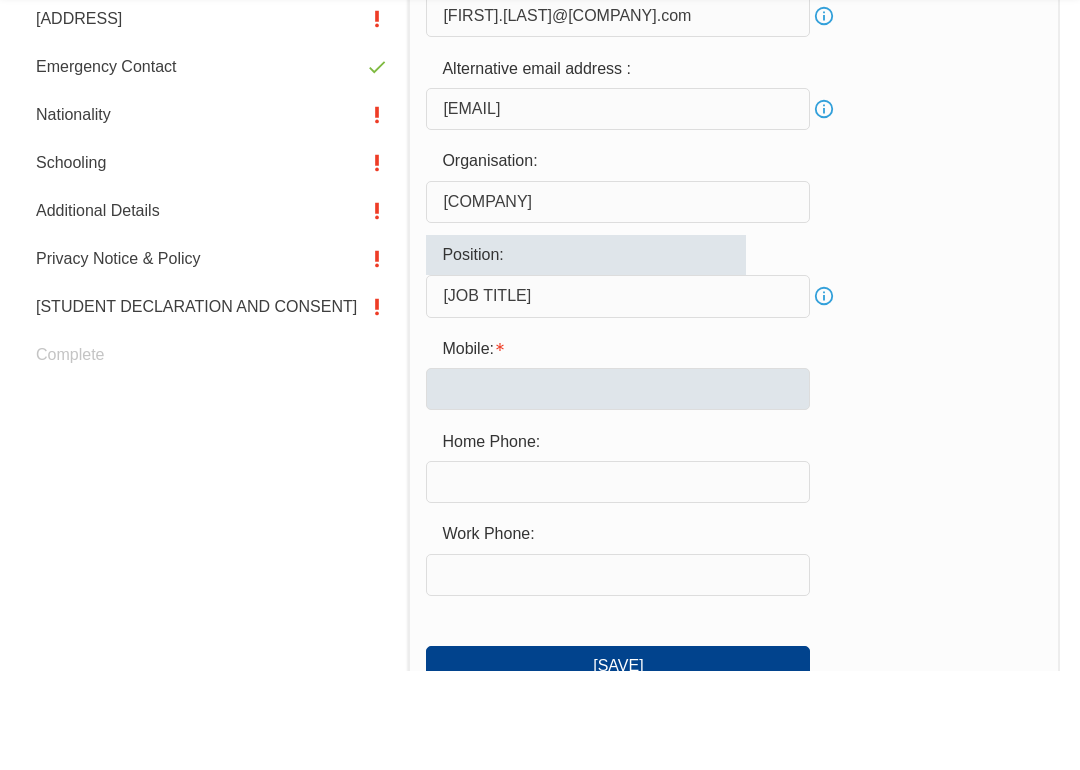 type on "Fitter" 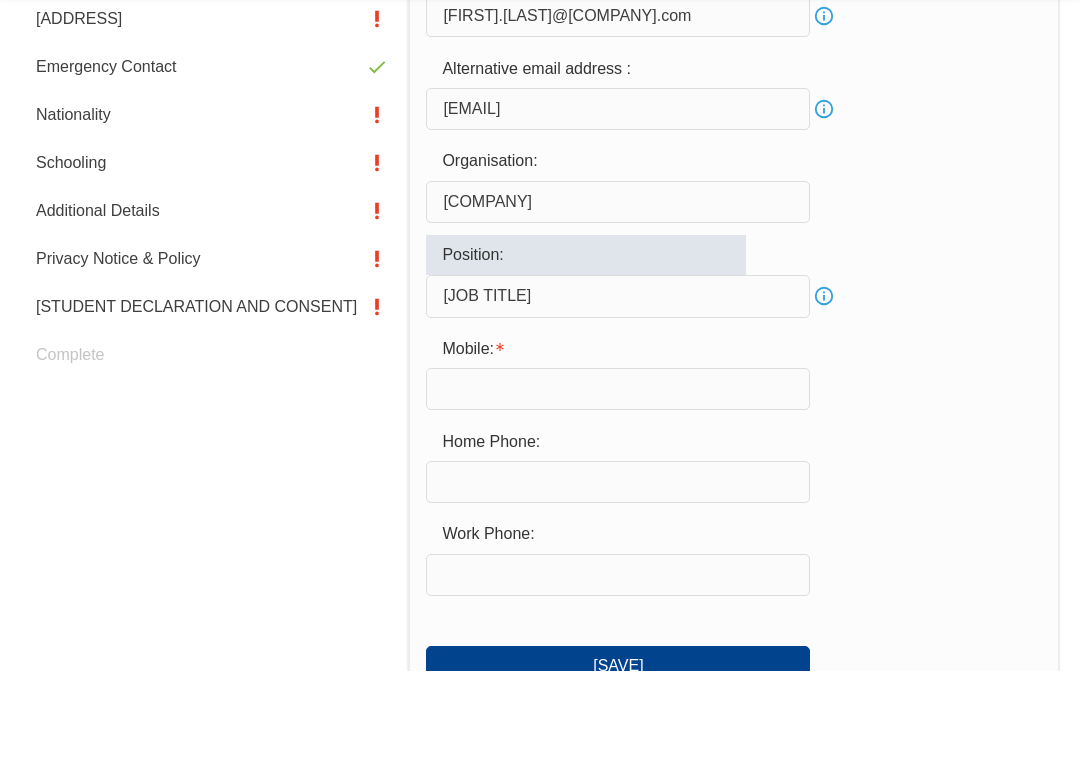 click at bounding box center (618, 488) 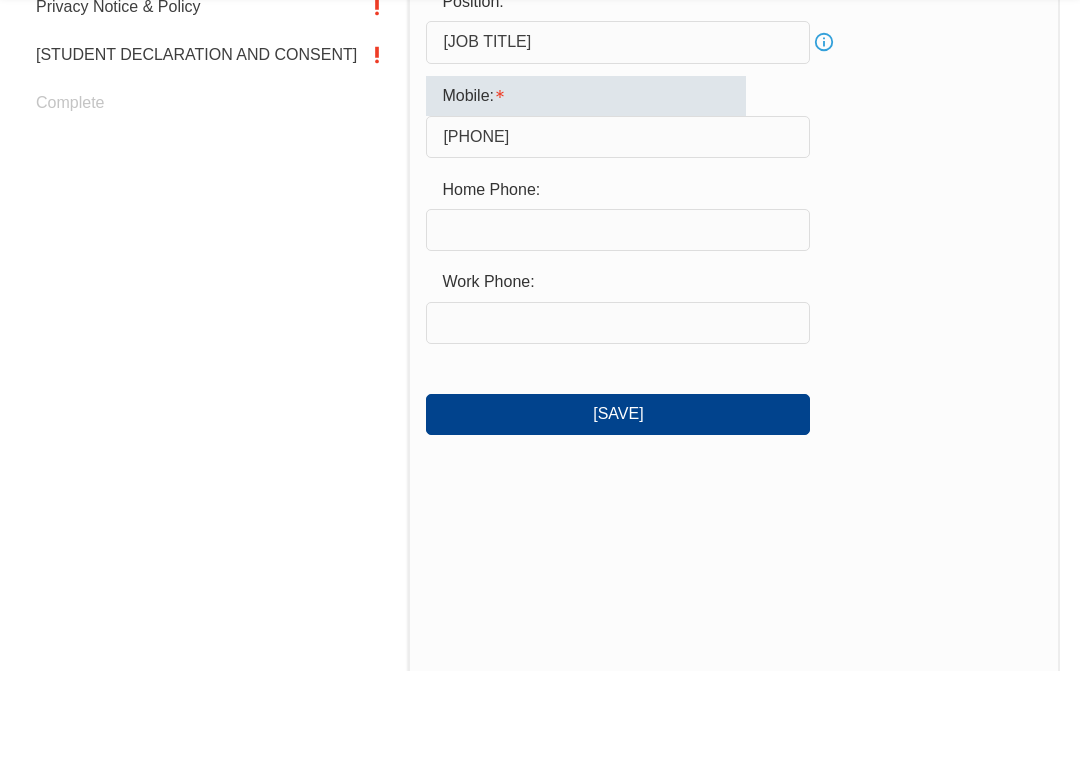 scroll, scrollTop: 952, scrollLeft: 0, axis: vertical 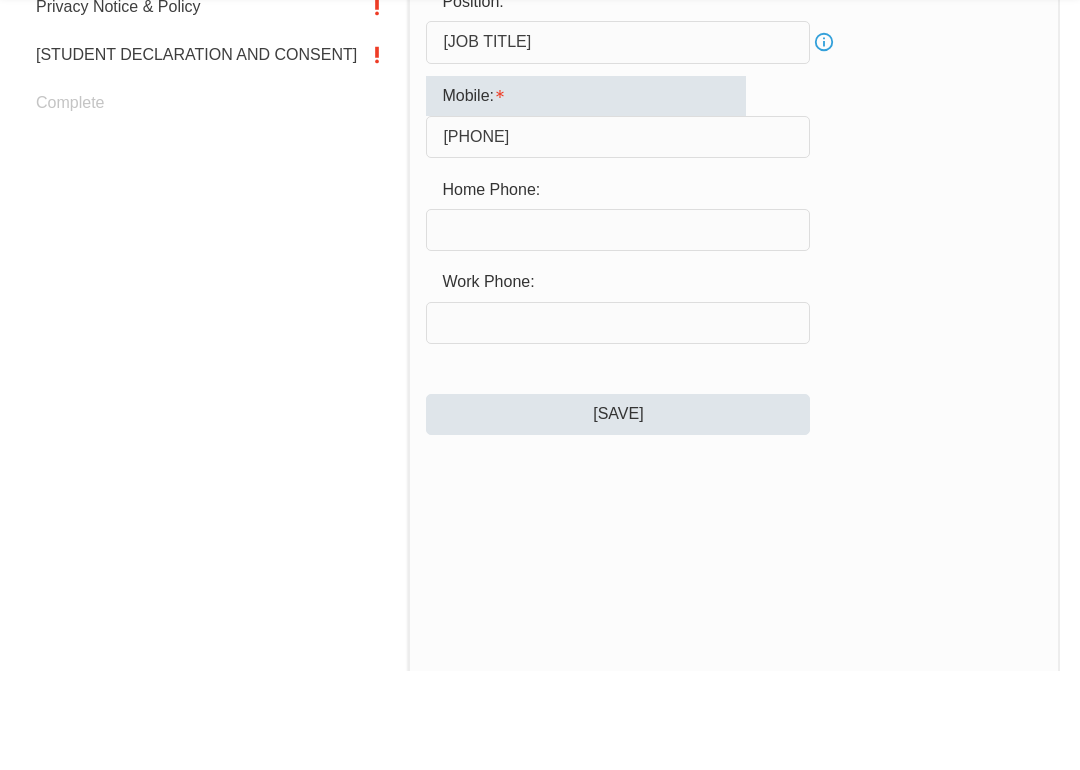 type on "0436396371" 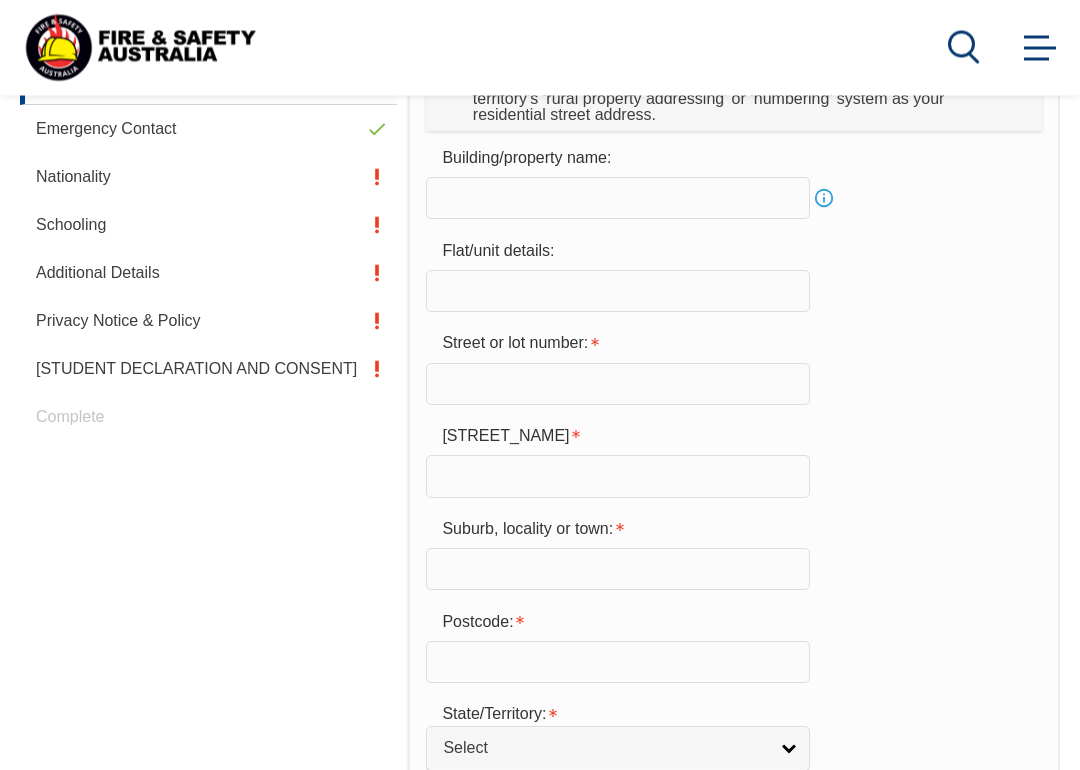 scroll, scrollTop: 737, scrollLeft: 0, axis: vertical 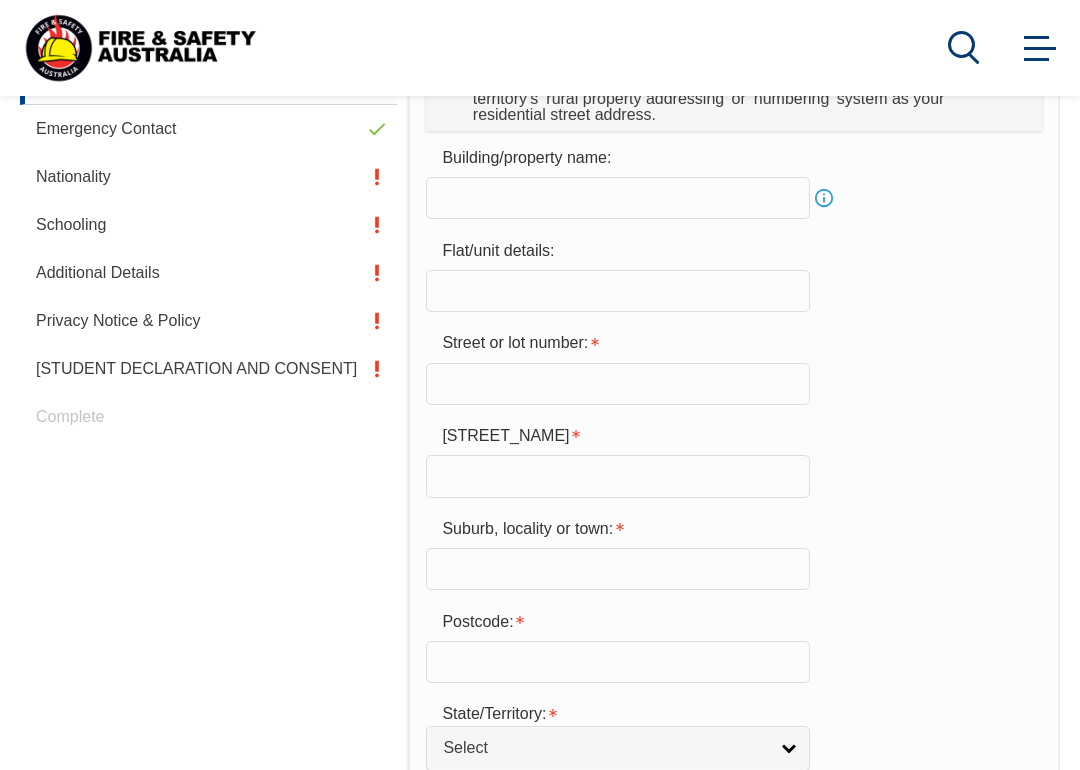 click at bounding box center (618, 384) 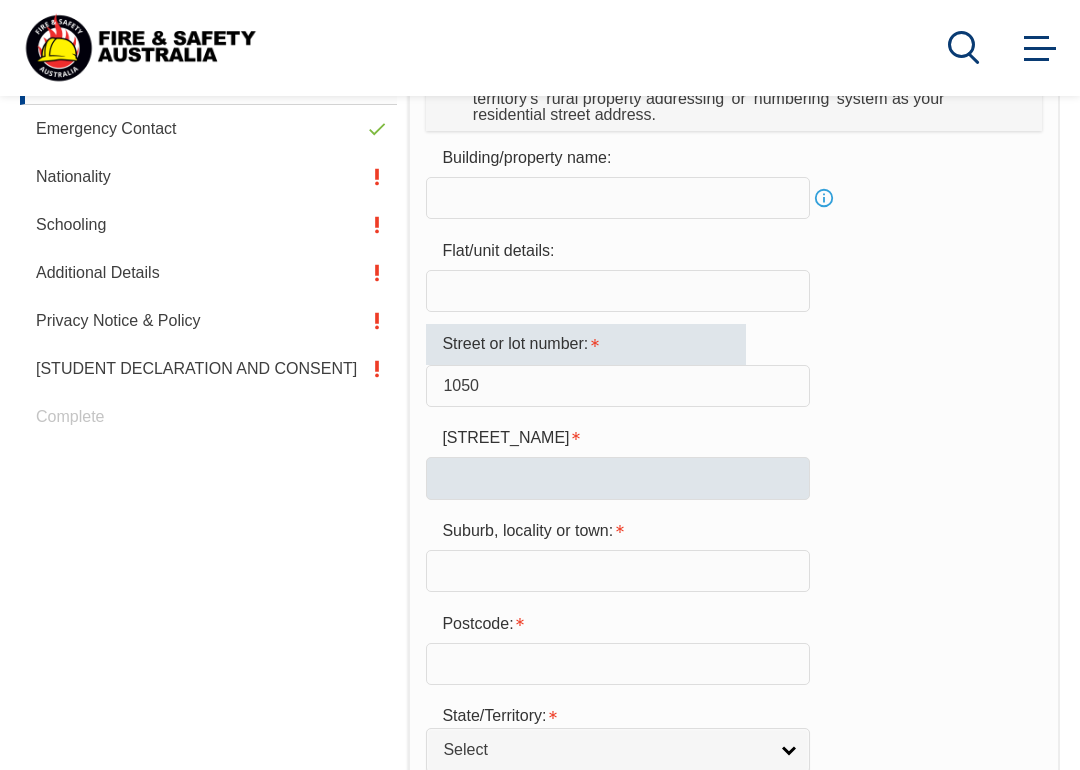 type on "1050" 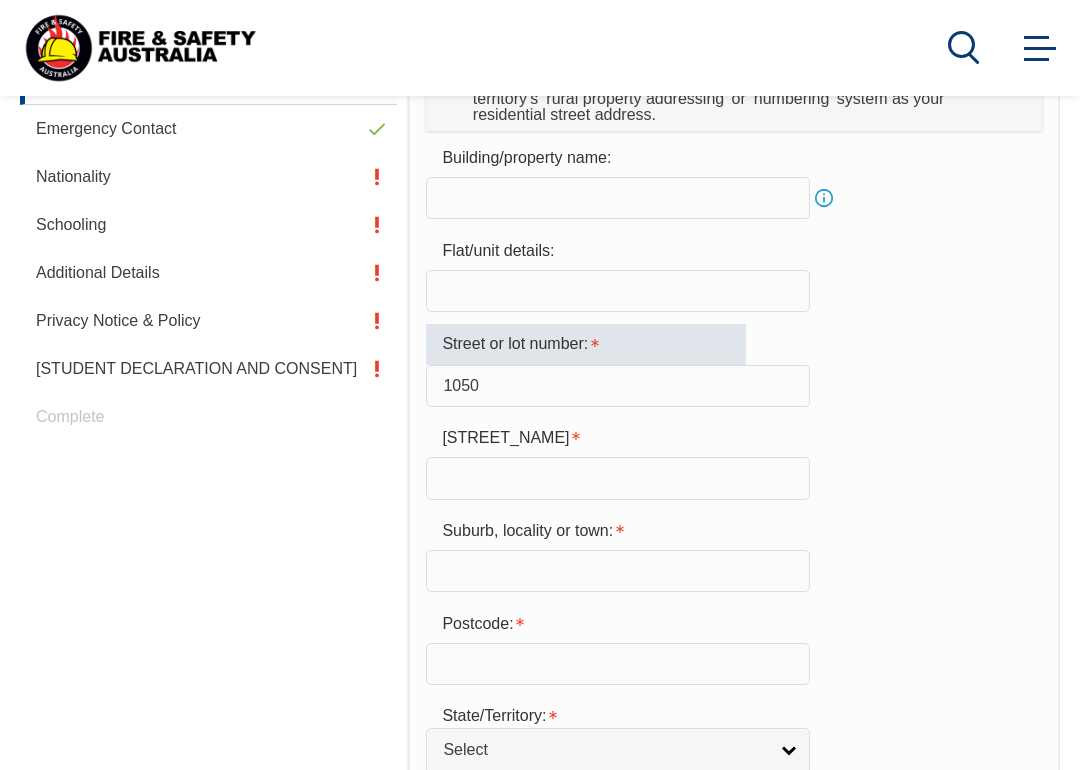 click at bounding box center (618, 478) 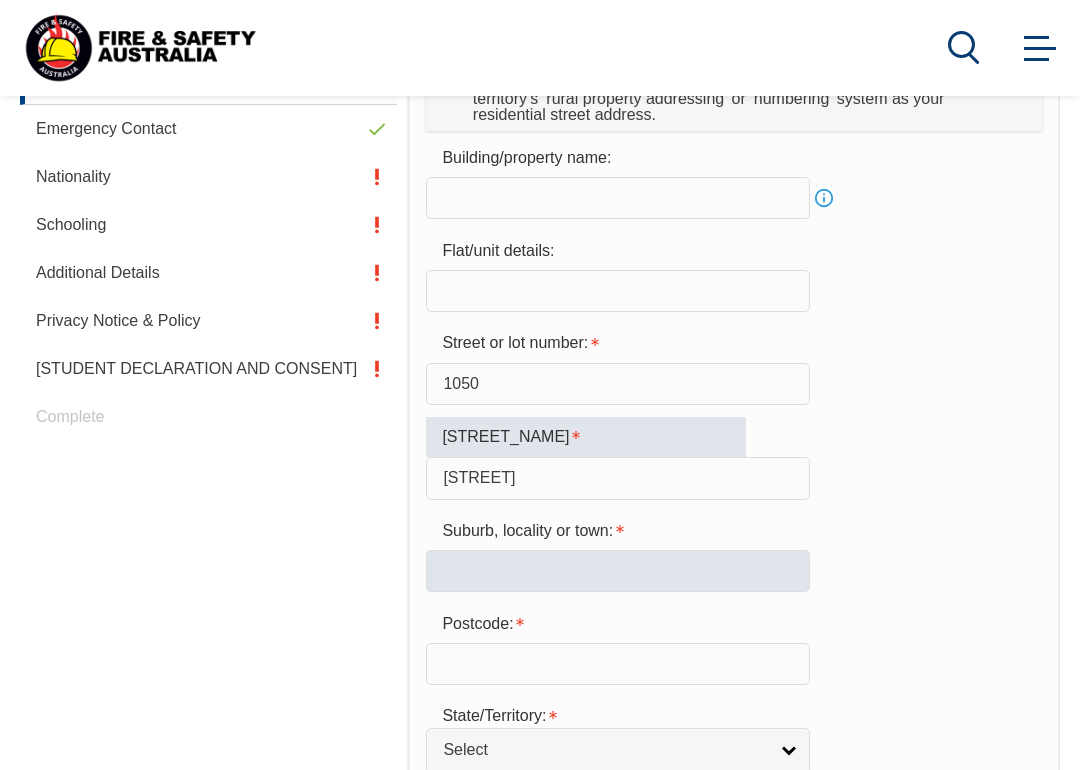 type on "Teviot road" 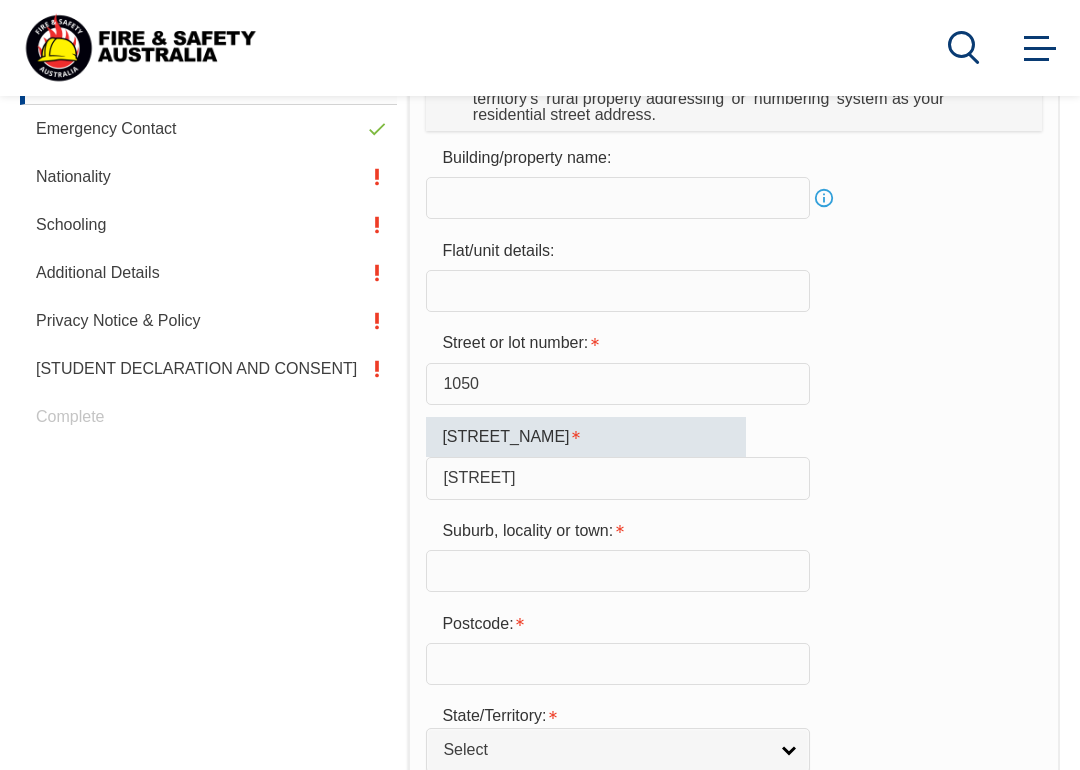 click at bounding box center [618, 571] 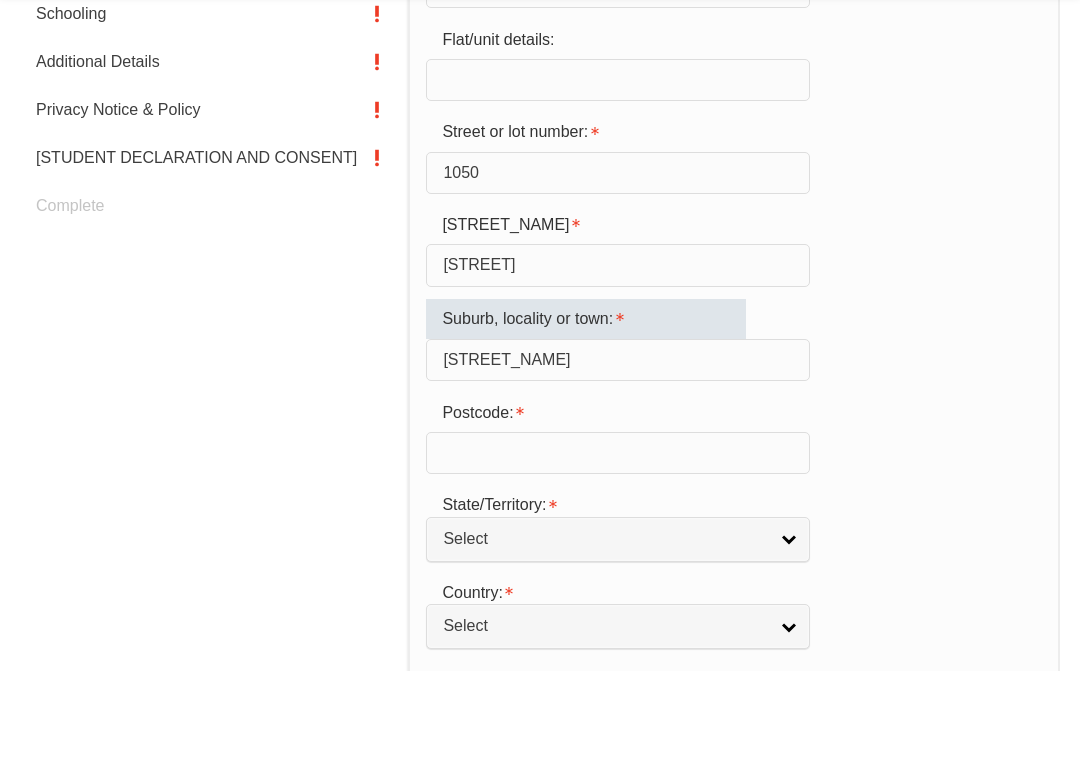 scroll, scrollTop: 849, scrollLeft: 0, axis: vertical 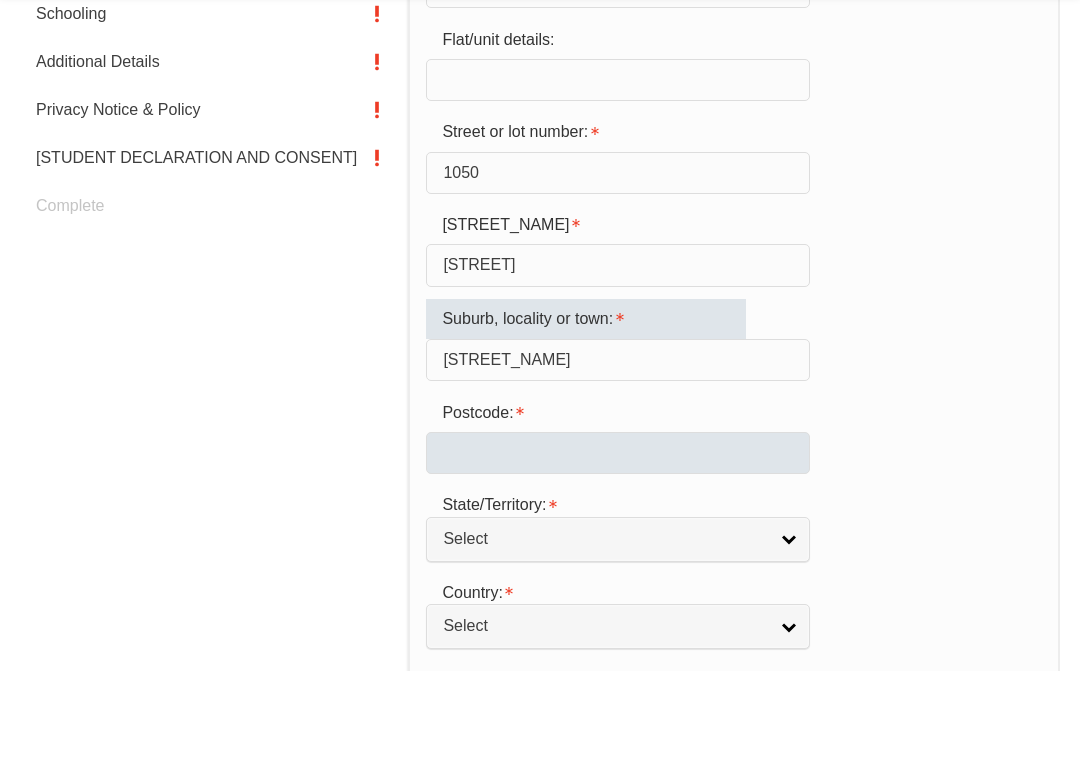 type on "Riverbend" 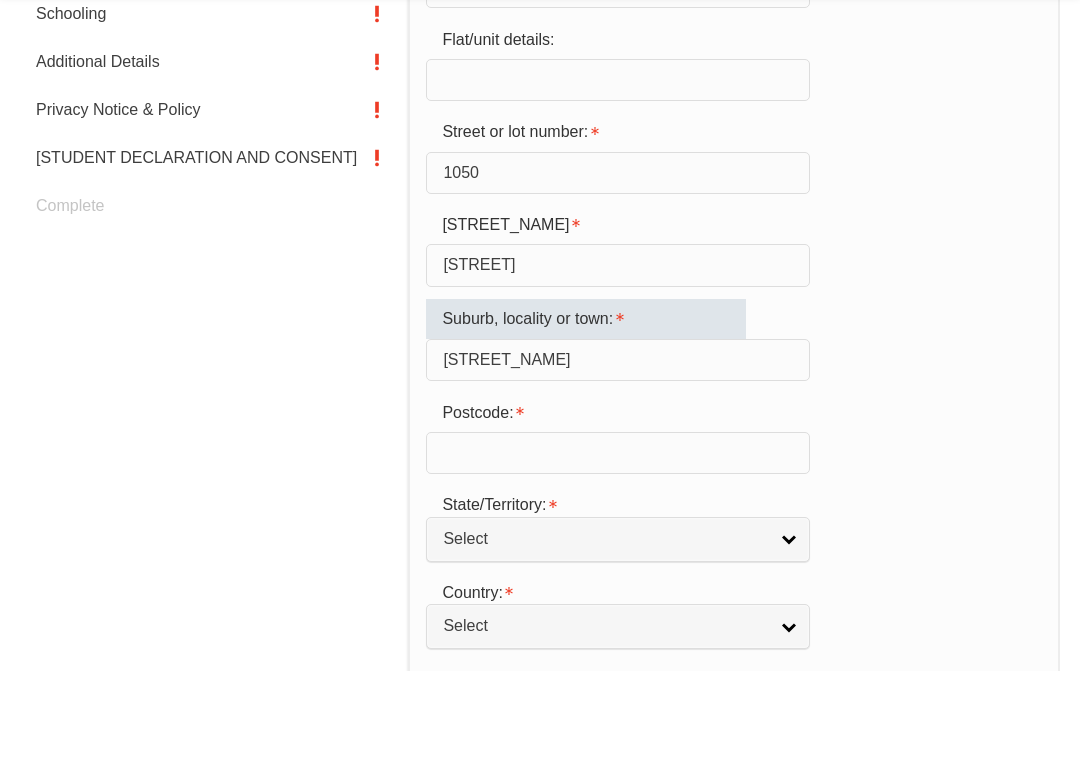click at bounding box center [618, 552] 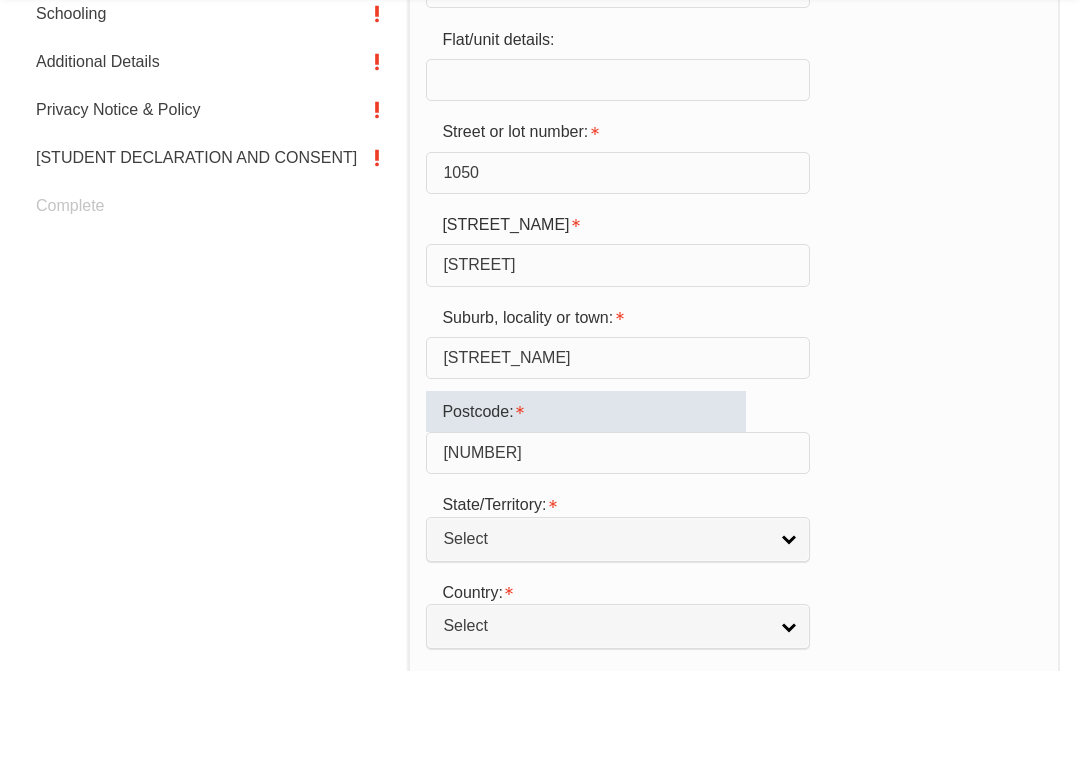 type on "4280" 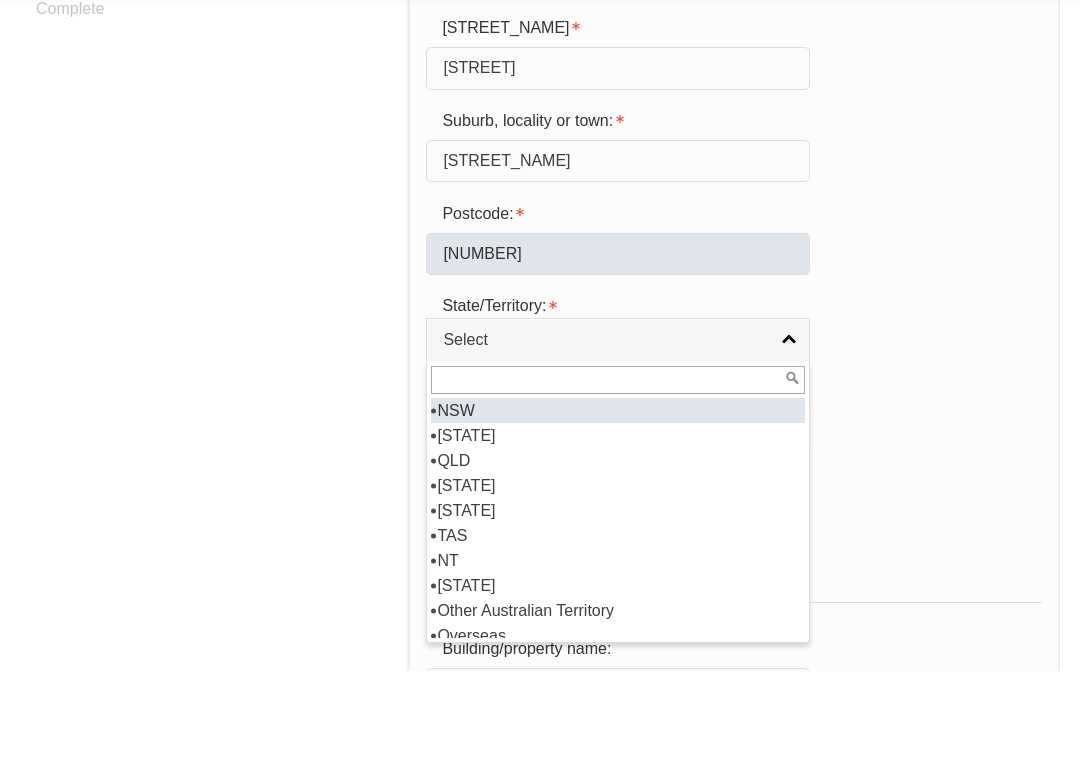 scroll, scrollTop: 1049, scrollLeft: 0, axis: vertical 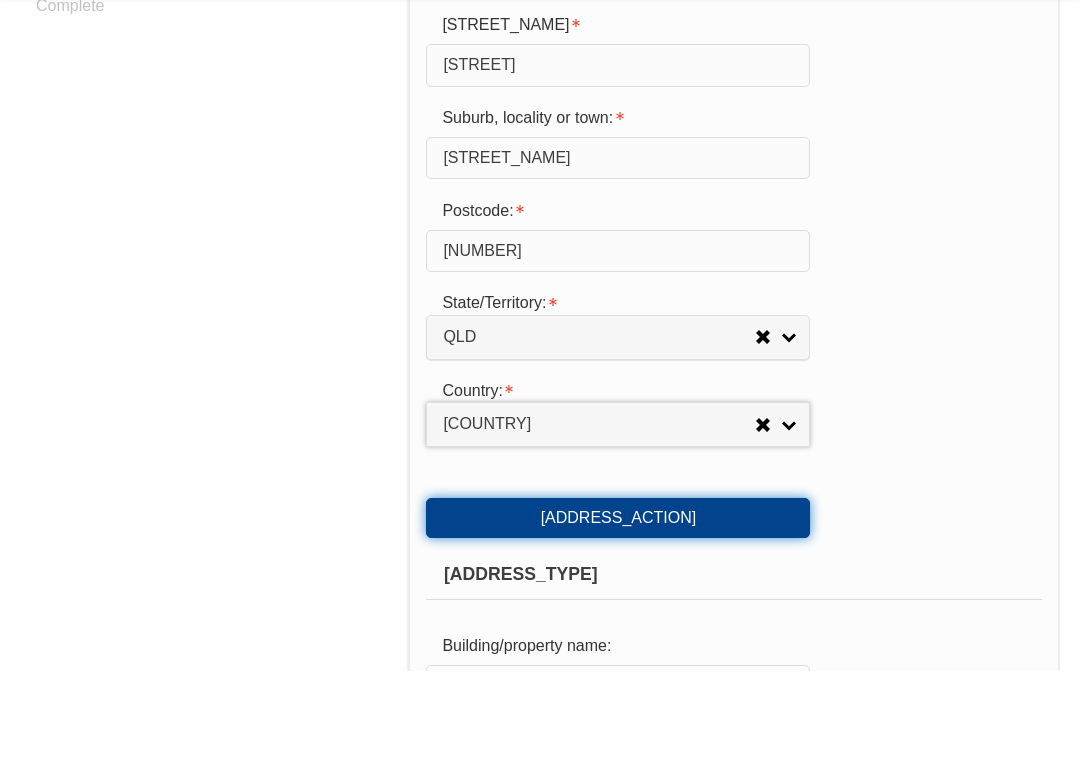 click on "Copy Residential Address to Postal" at bounding box center (618, 617) 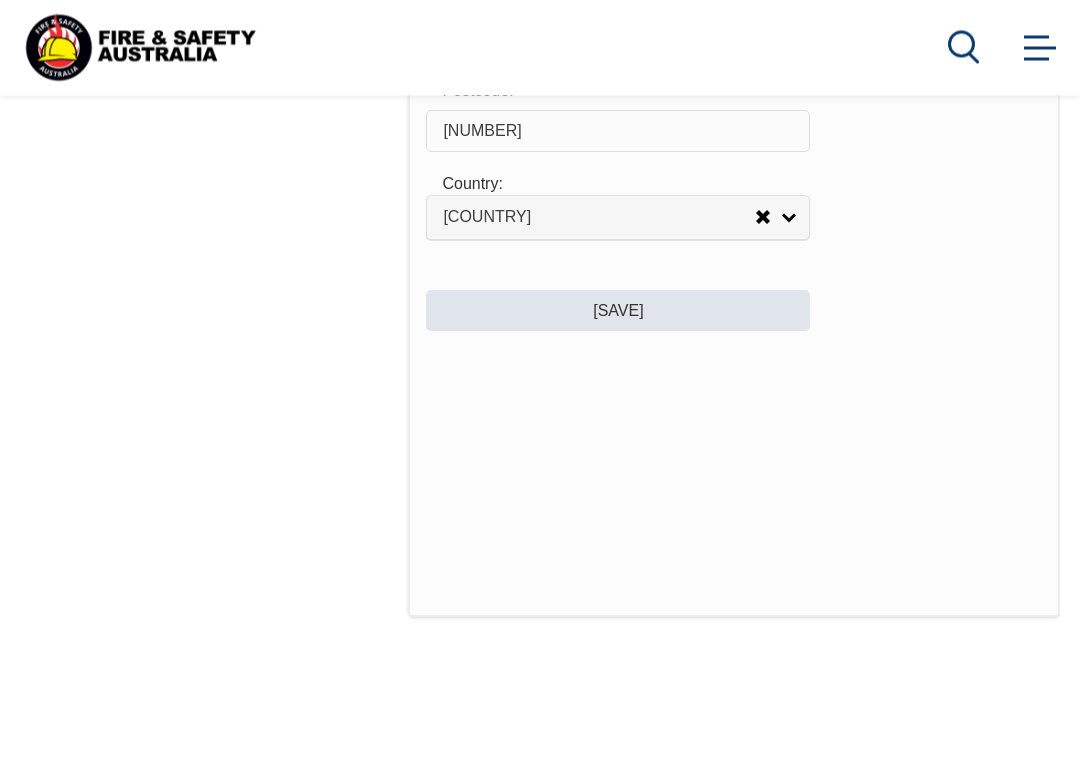 click on "Save" at bounding box center [618, 311] 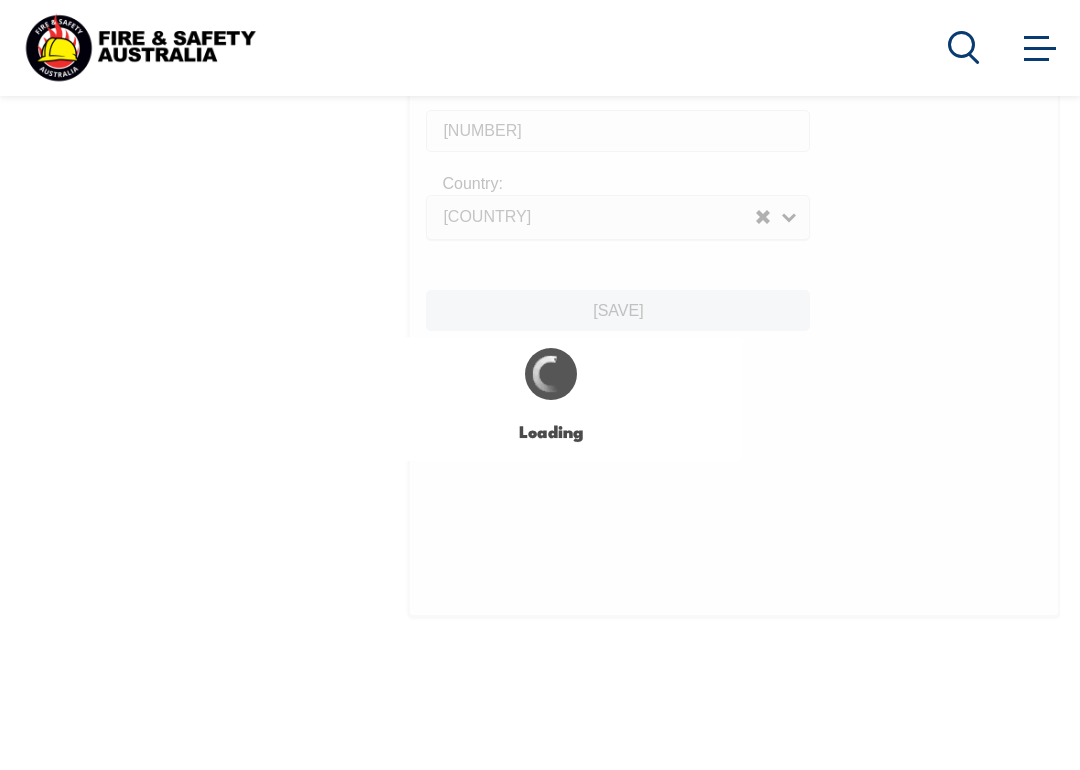 scroll, scrollTop: 0, scrollLeft: 0, axis: both 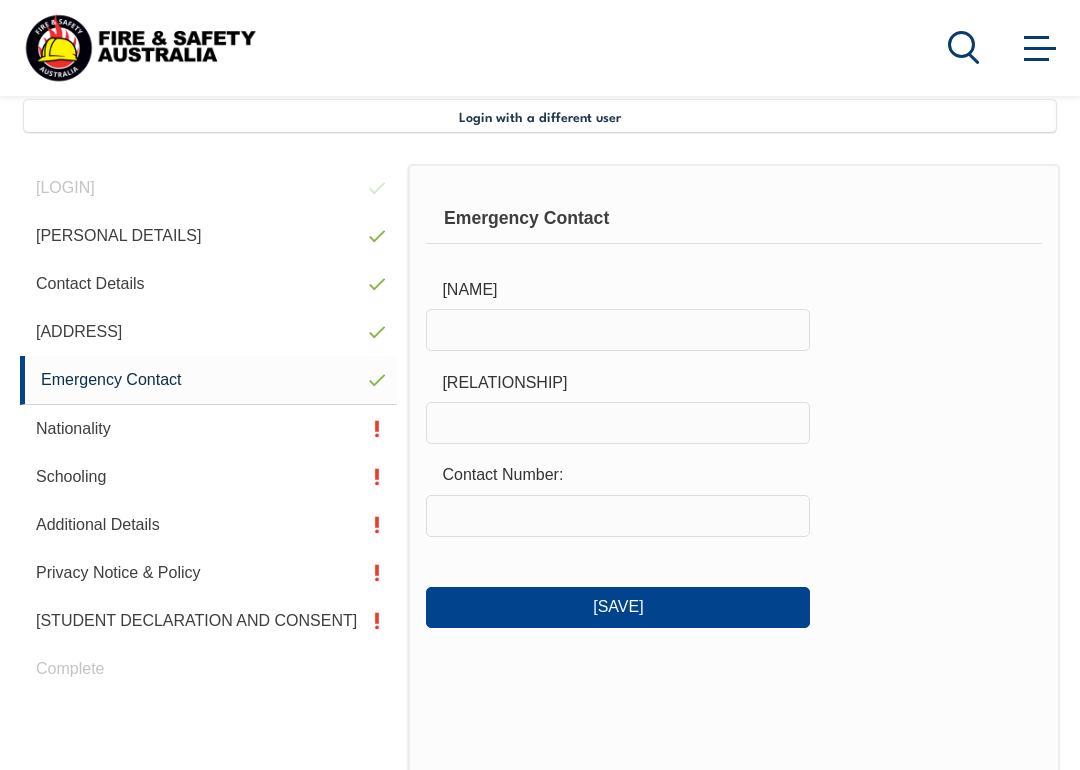 click at bounding box center (618, 330) 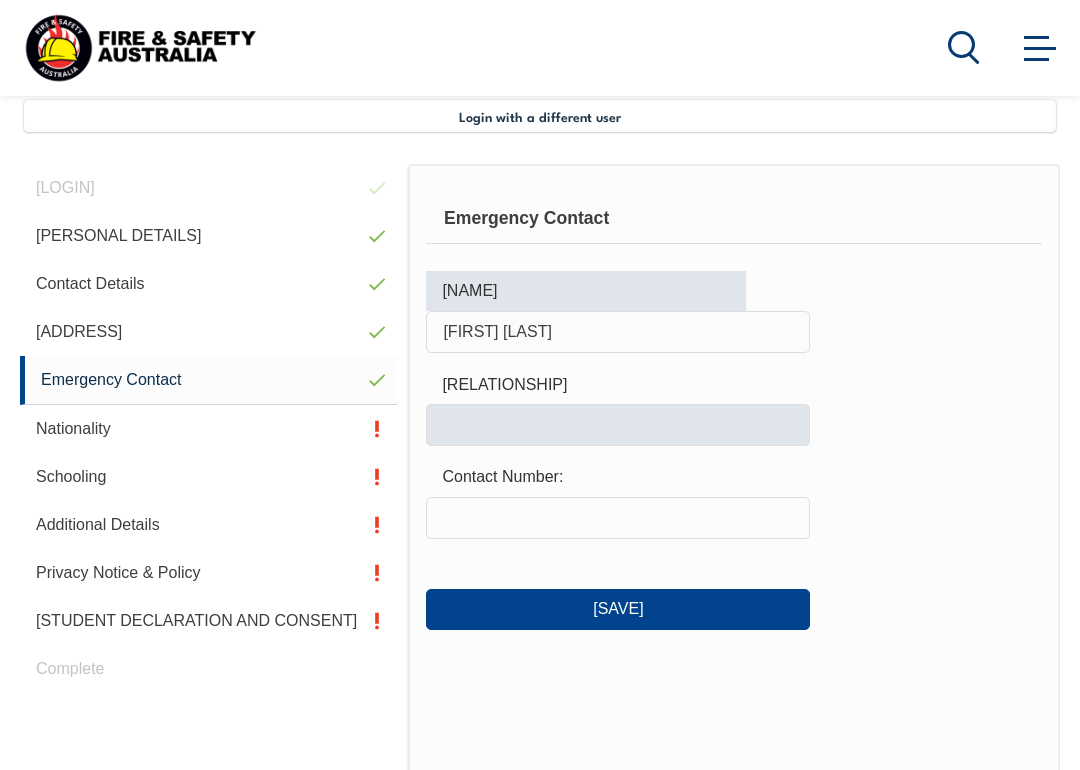 type on "Emily Watson" 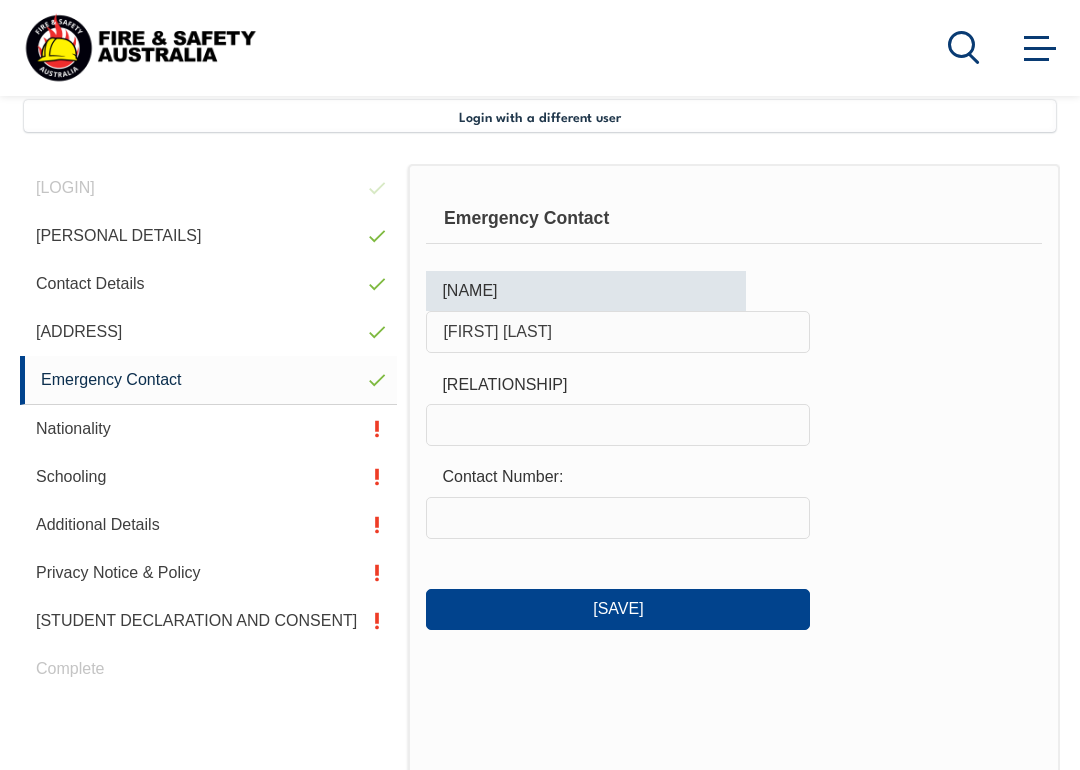 click at bounding box center [618, 425] 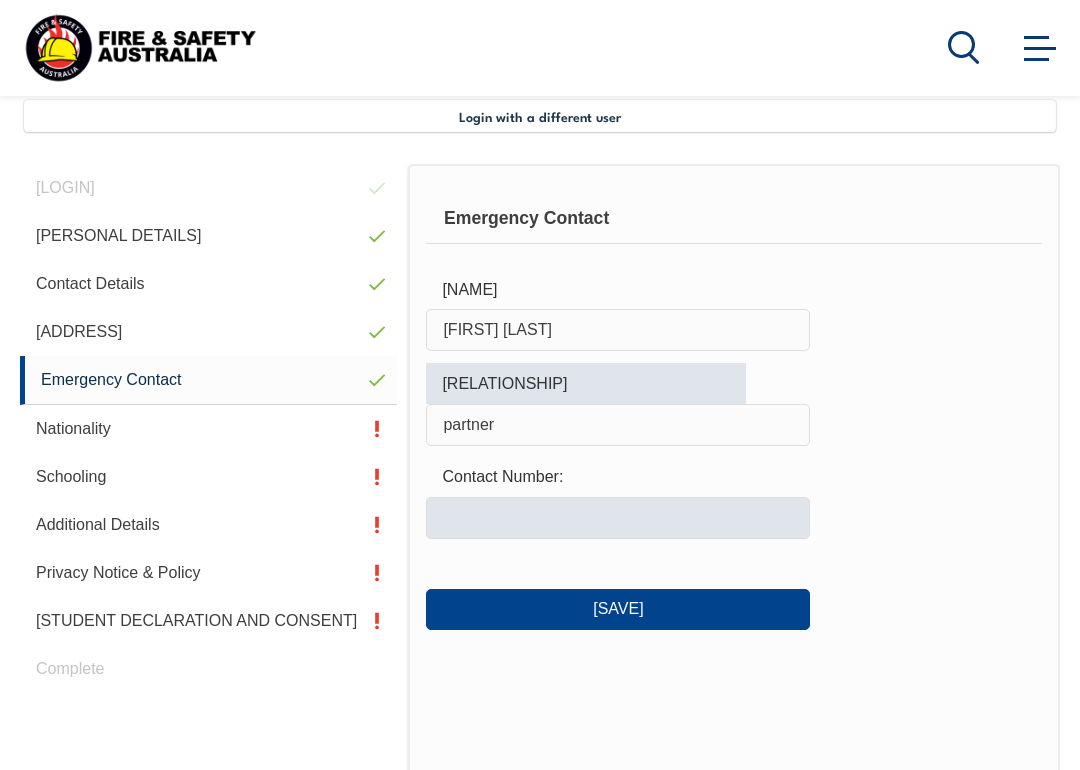 type on "partner" 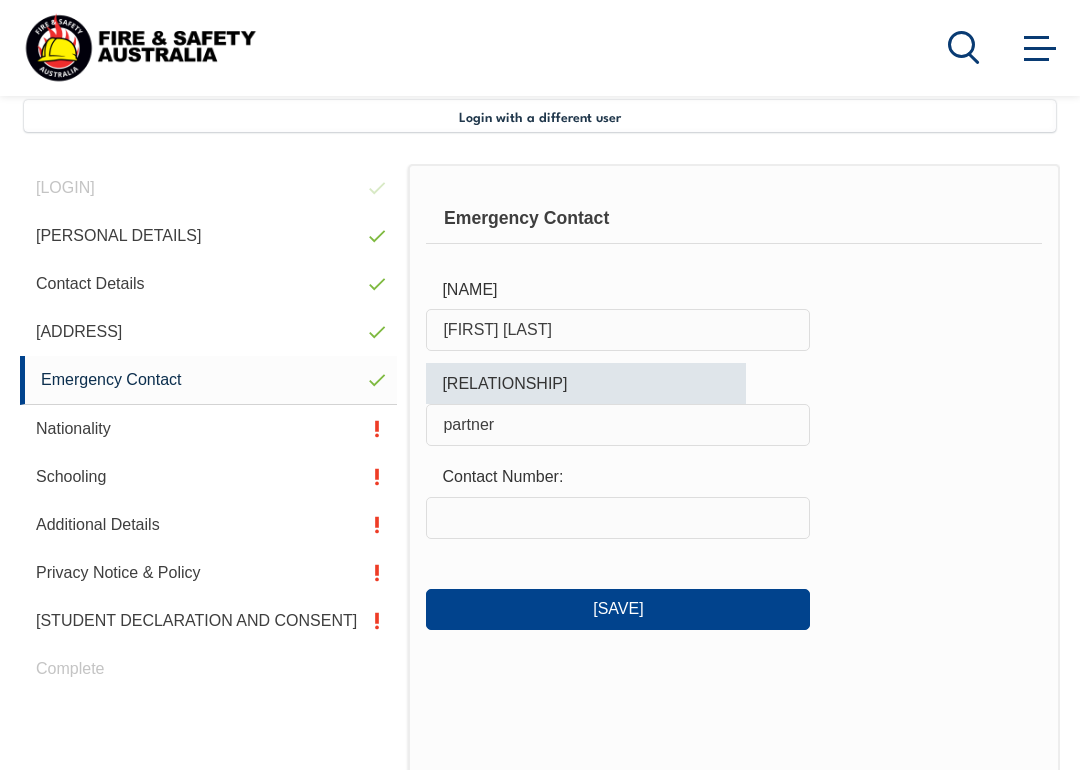 click at bounding box center [618, 518] 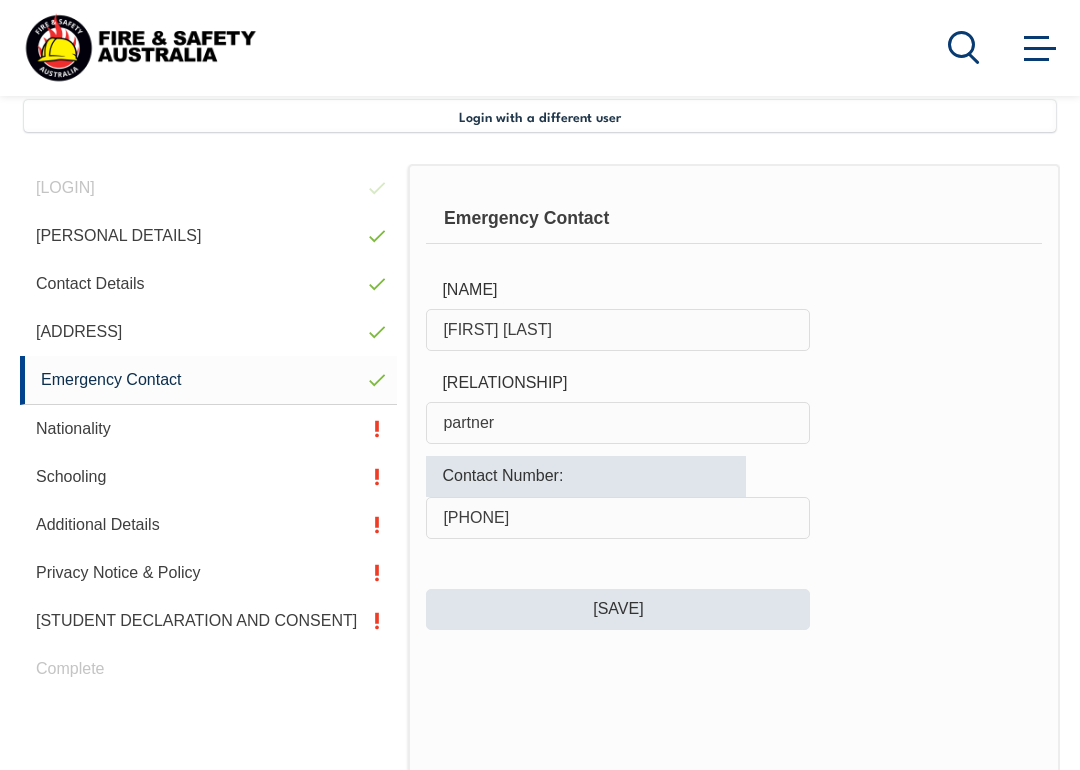 type on "0436396371" 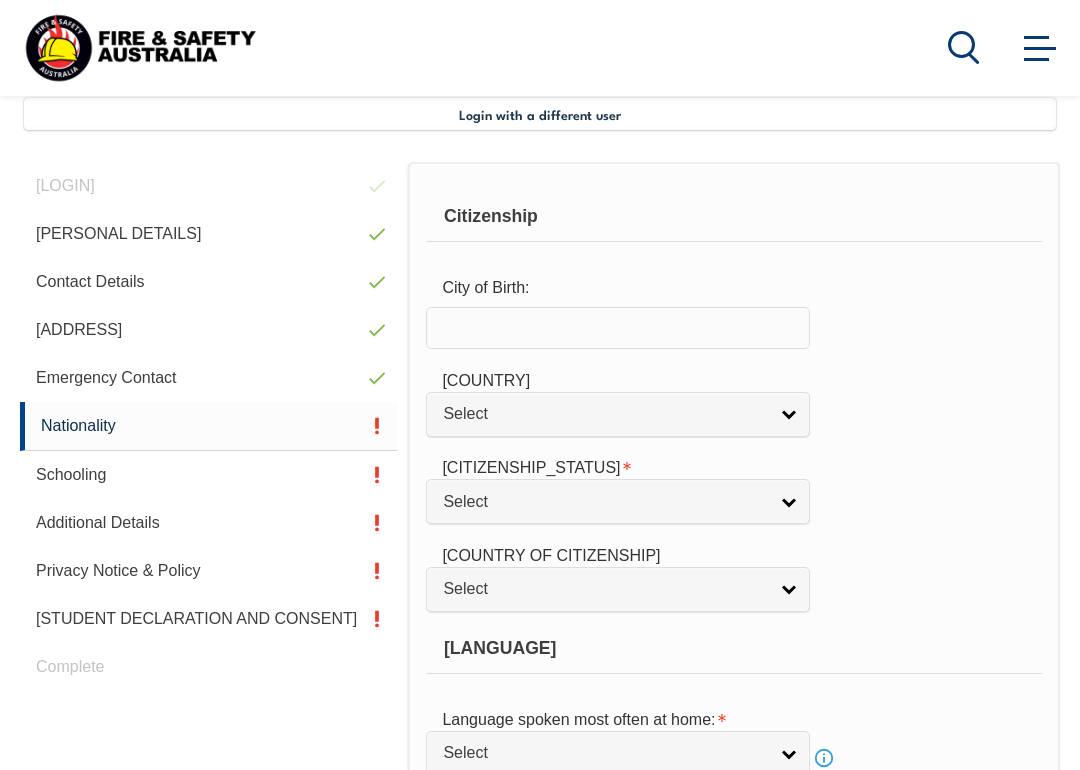 scroll, scrollTop: 485, scrollLeft: 0, axis: vertical 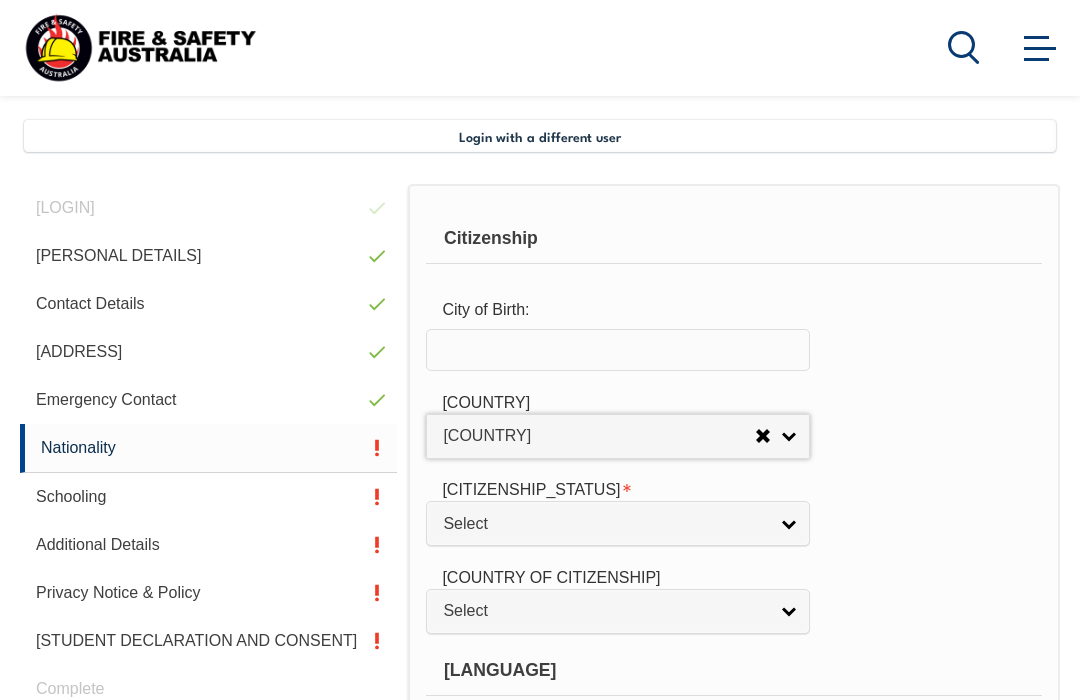click at bounding box center [618, 350] 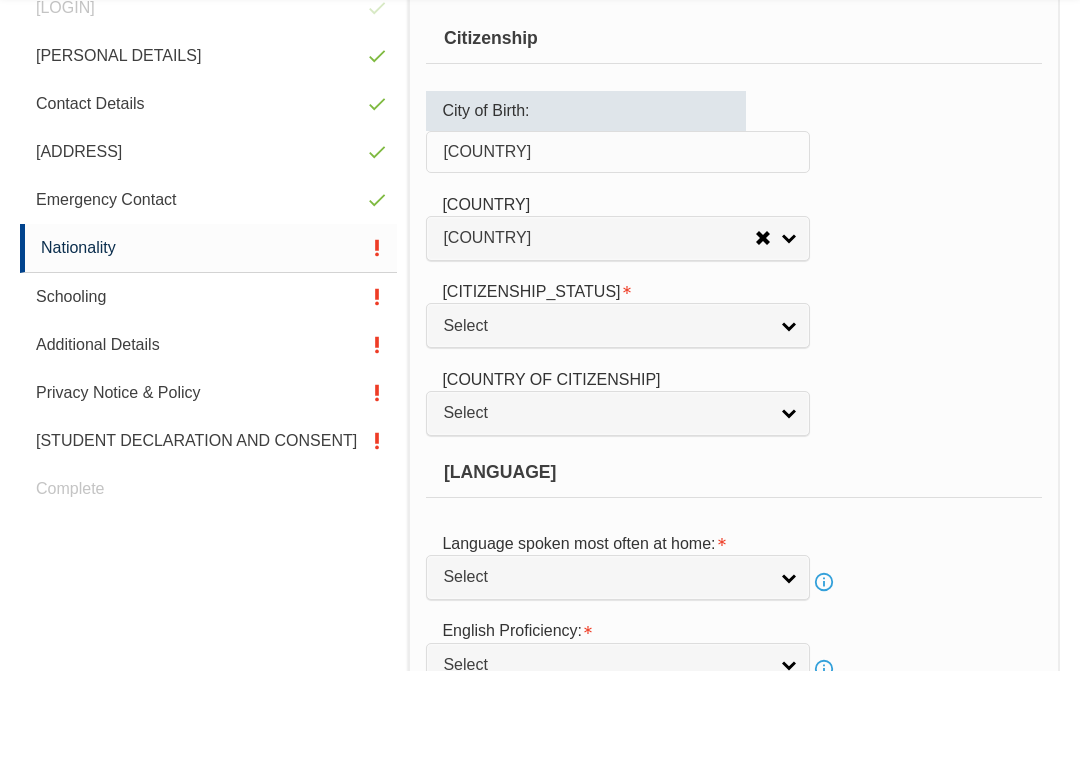 scroll, scrollTop: 586, scrollLeft: 0, axis: vertical 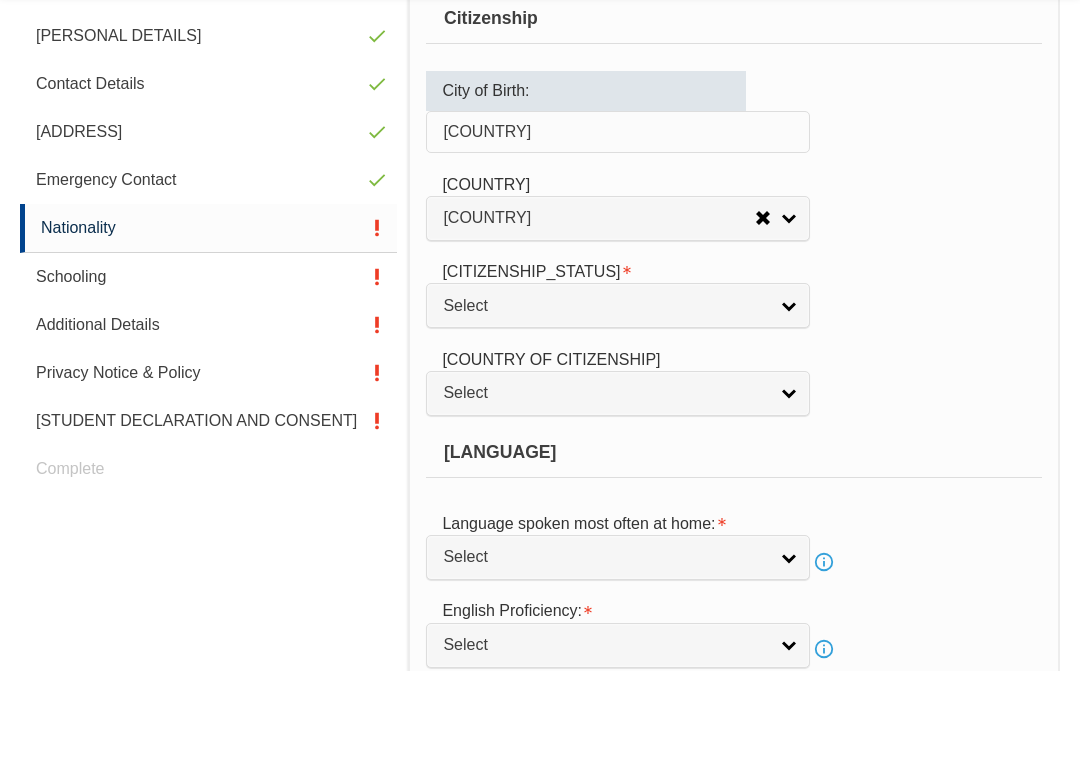 type on "[COUNTRY]" 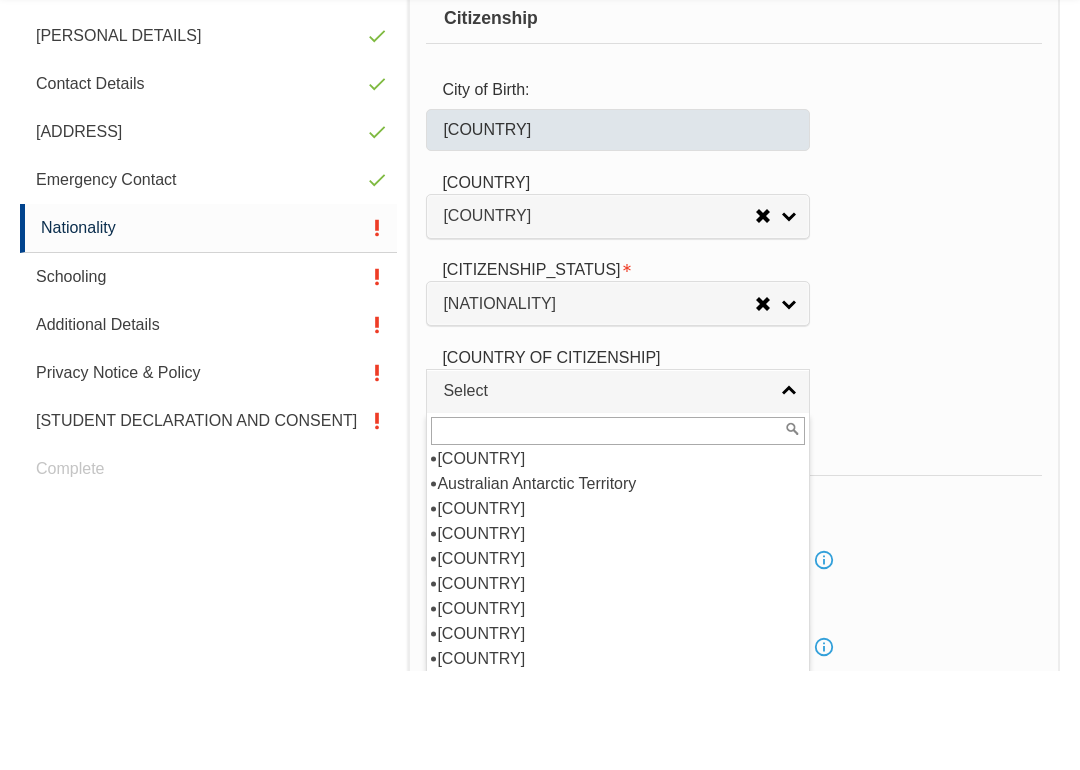 scroll, scrollTop: 325, scrollLeft: 0, axis: vertical 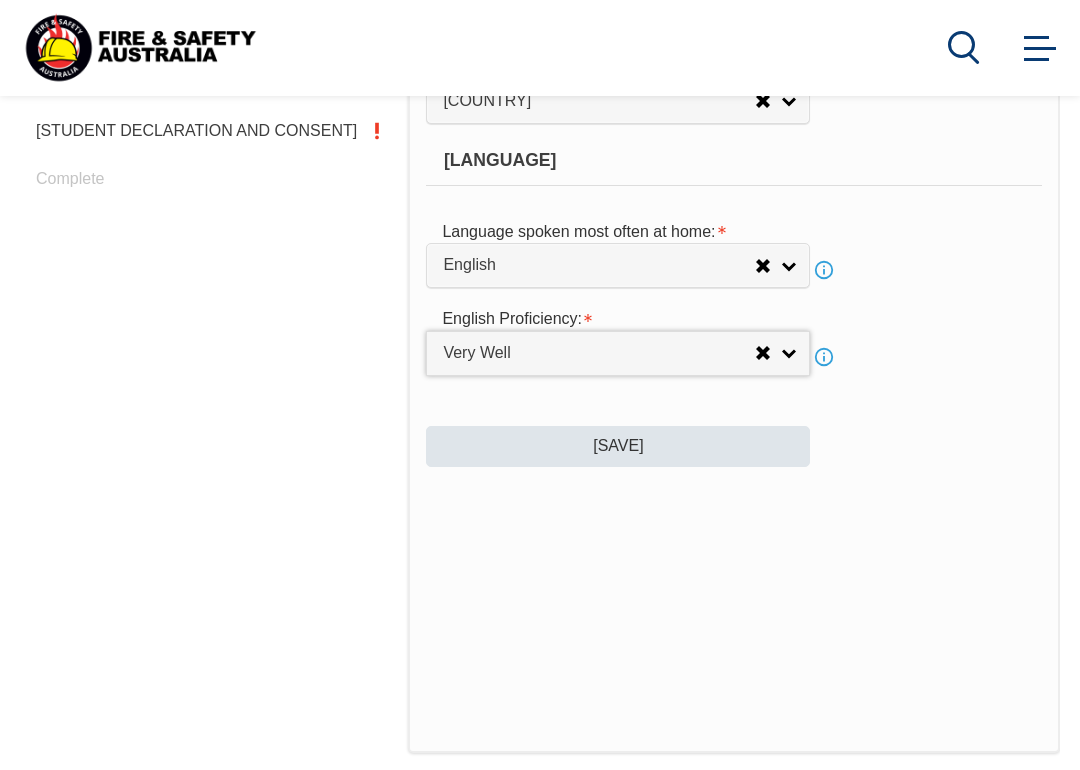 click on "Save" at bounding box center [618, 446] 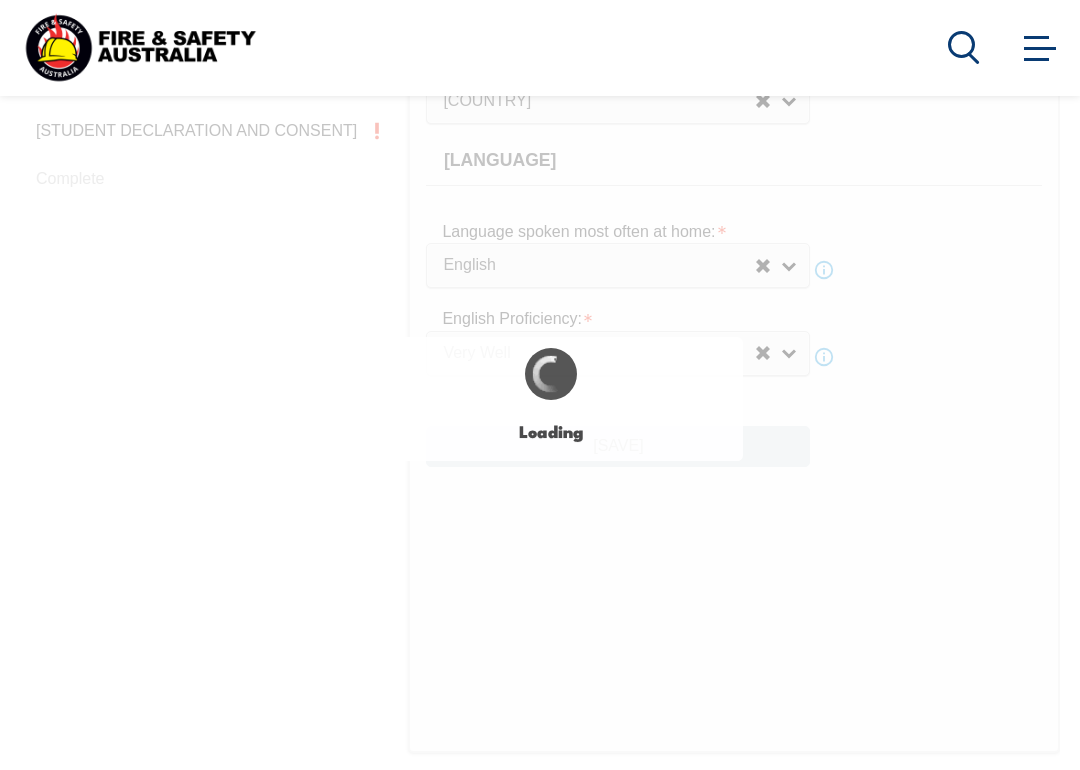 scroll, scrollTop: 0, scrollLeft: 0, axis: both 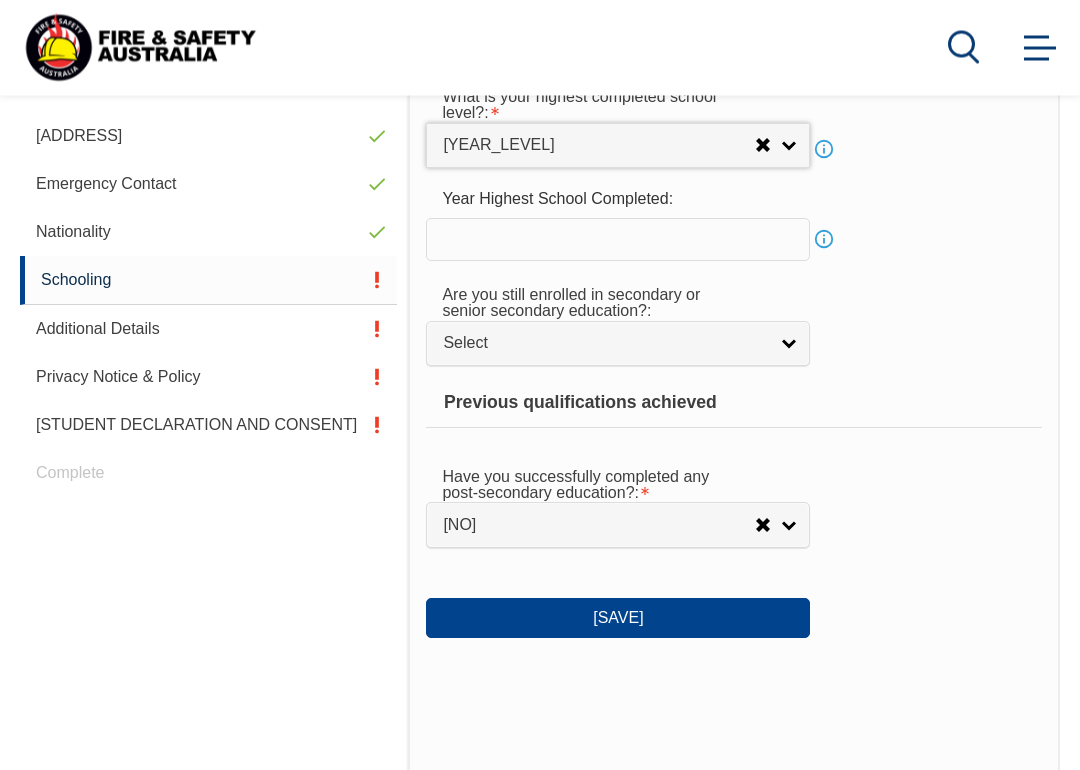 click at bounding box center (618, 240) 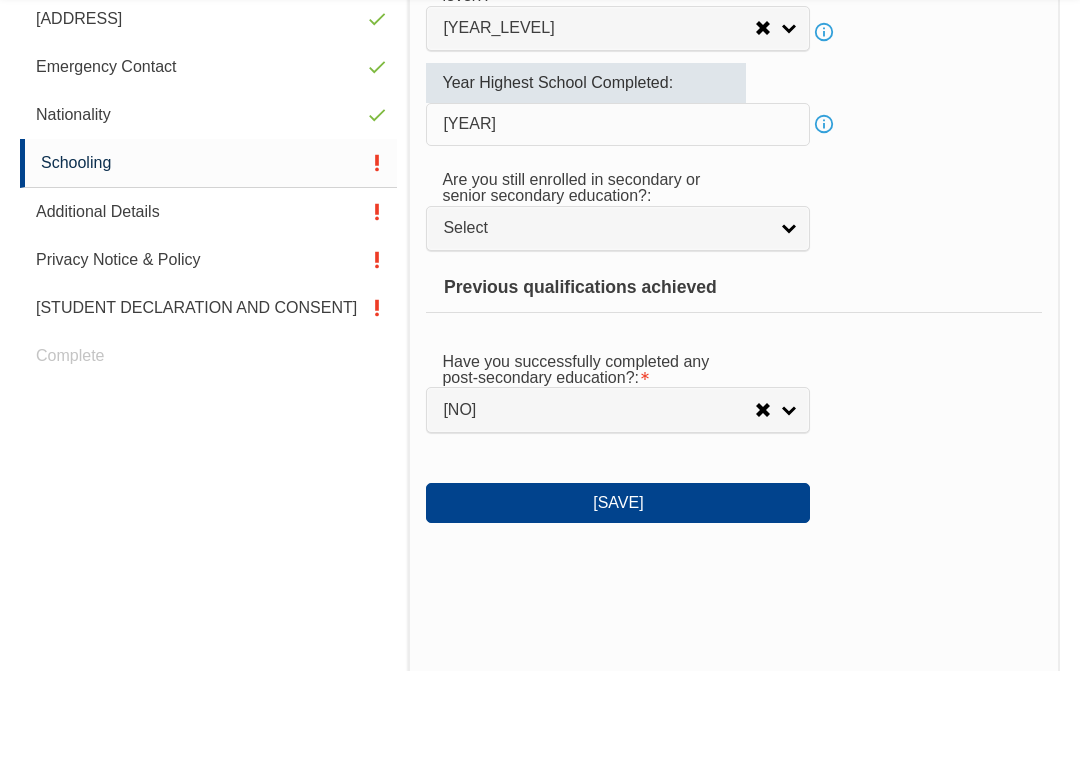 scroll, scrollTop: 714, scrollLeft: 0, axis: vertical 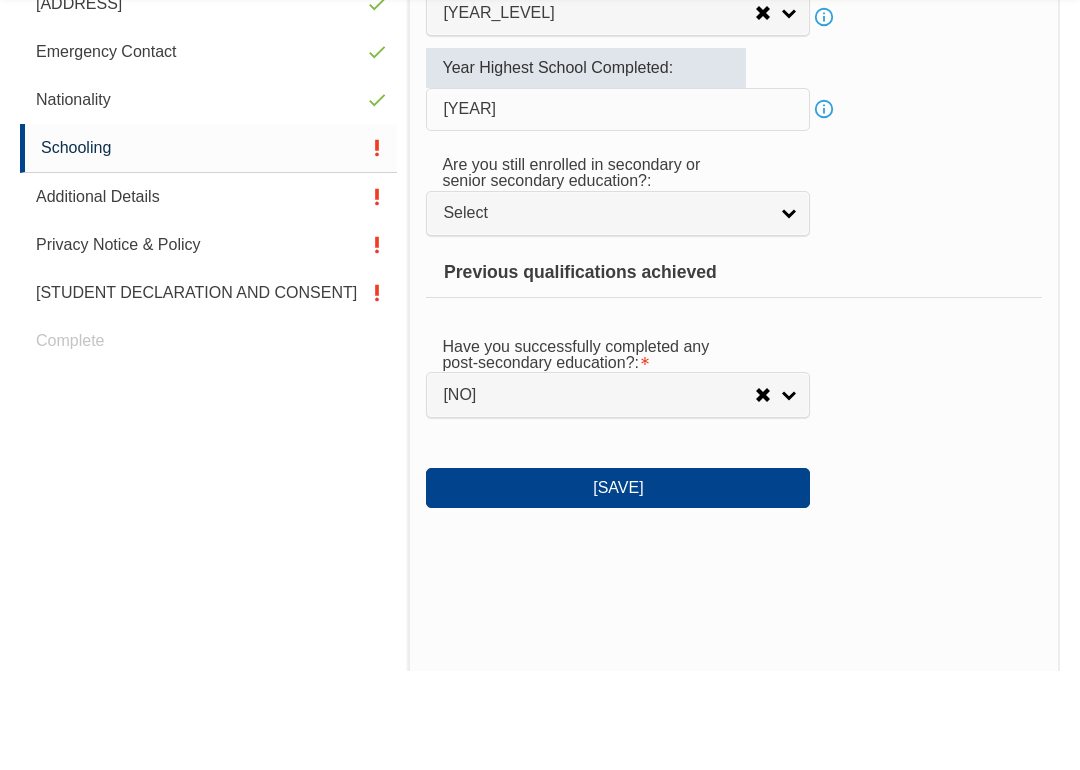 type on "2009" 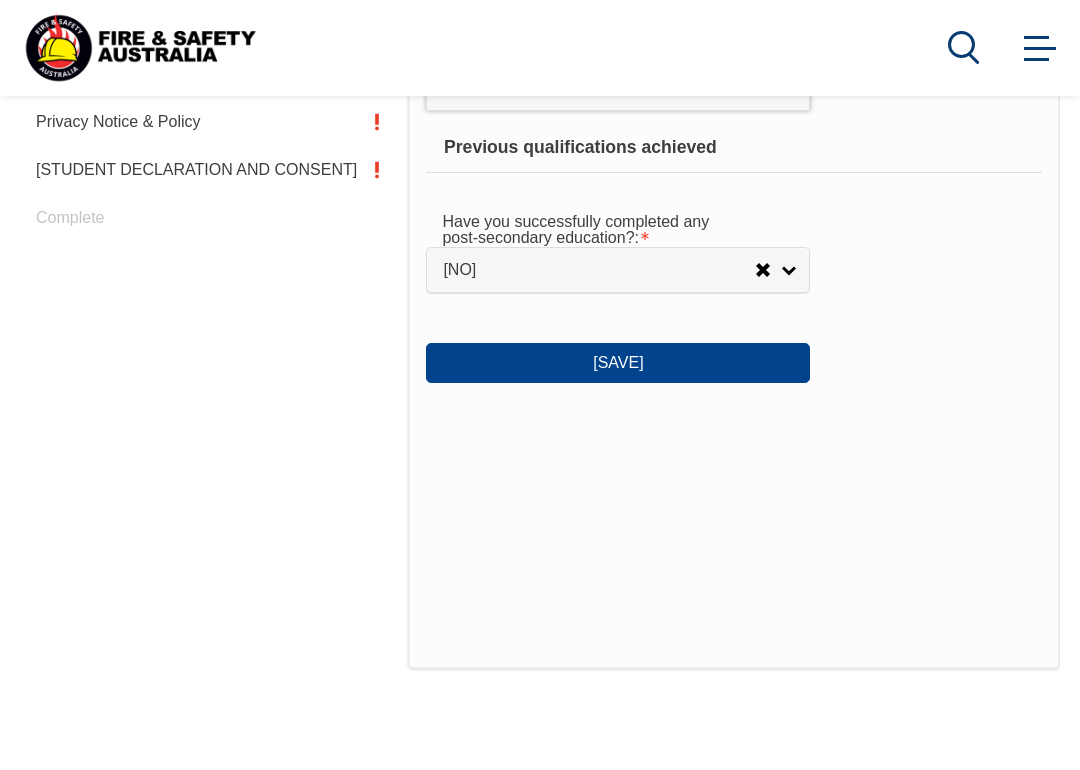 scroll, scrollTop: 944, scrollLeft: 0, axis: vertical 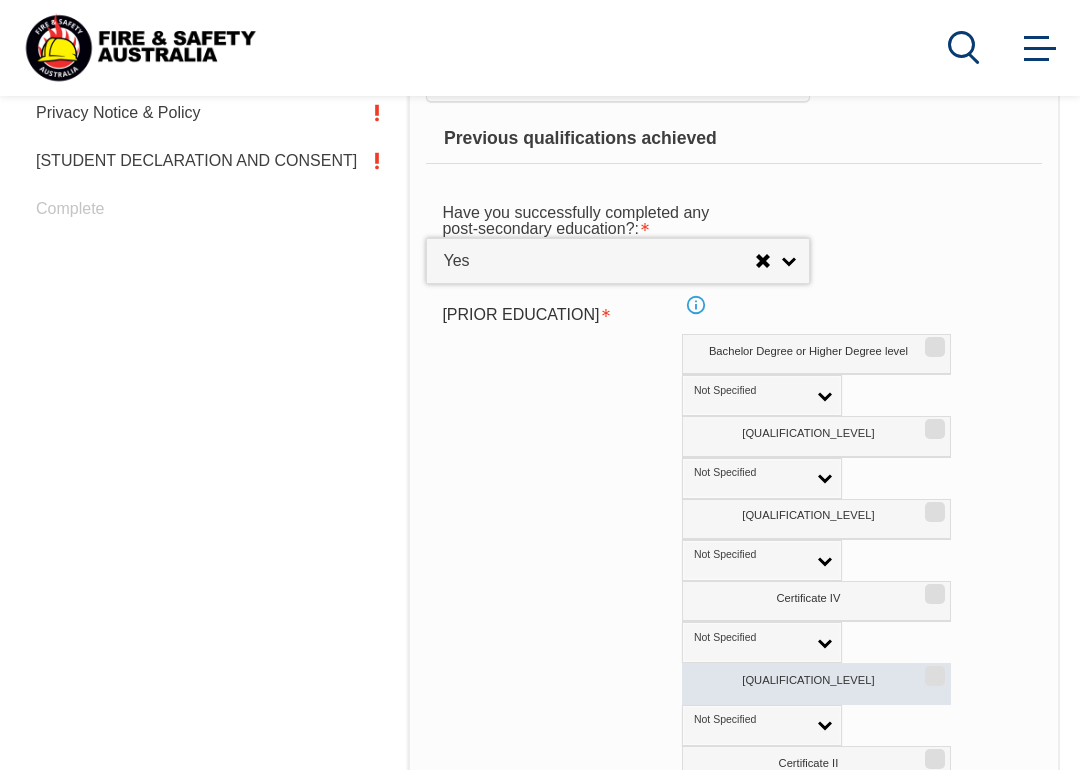 click on "Certificate III" at bounding box center [932, 669] 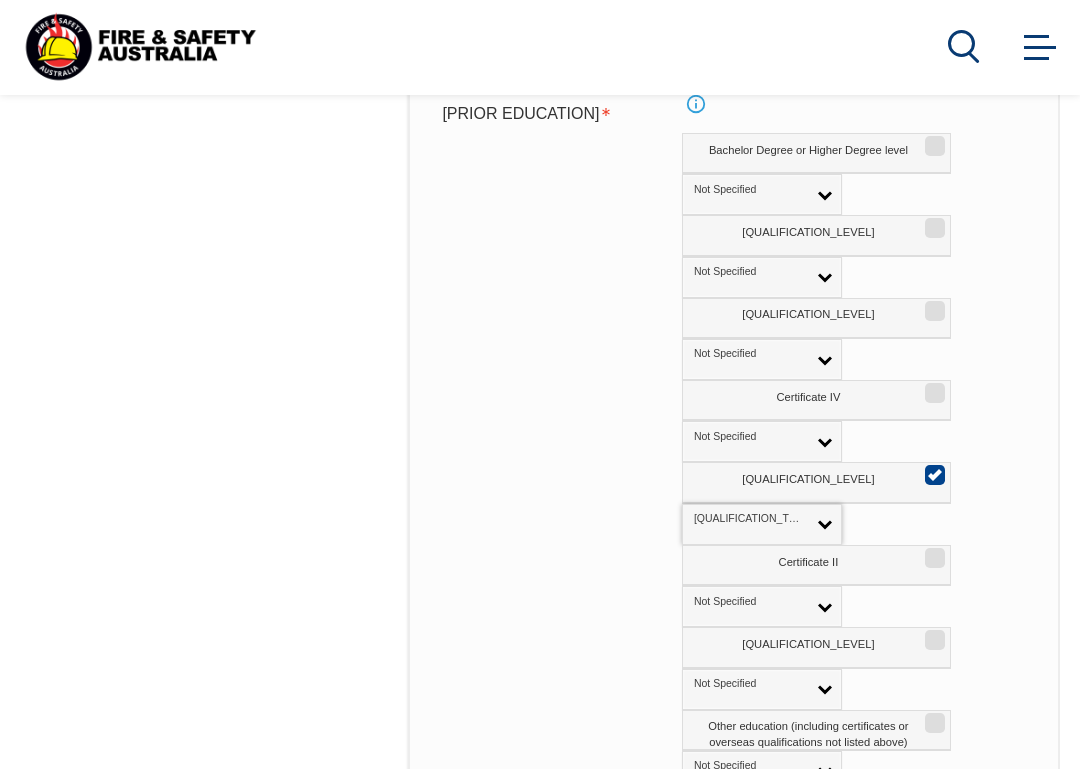 click on "Save" at bounding box center [618, 863] 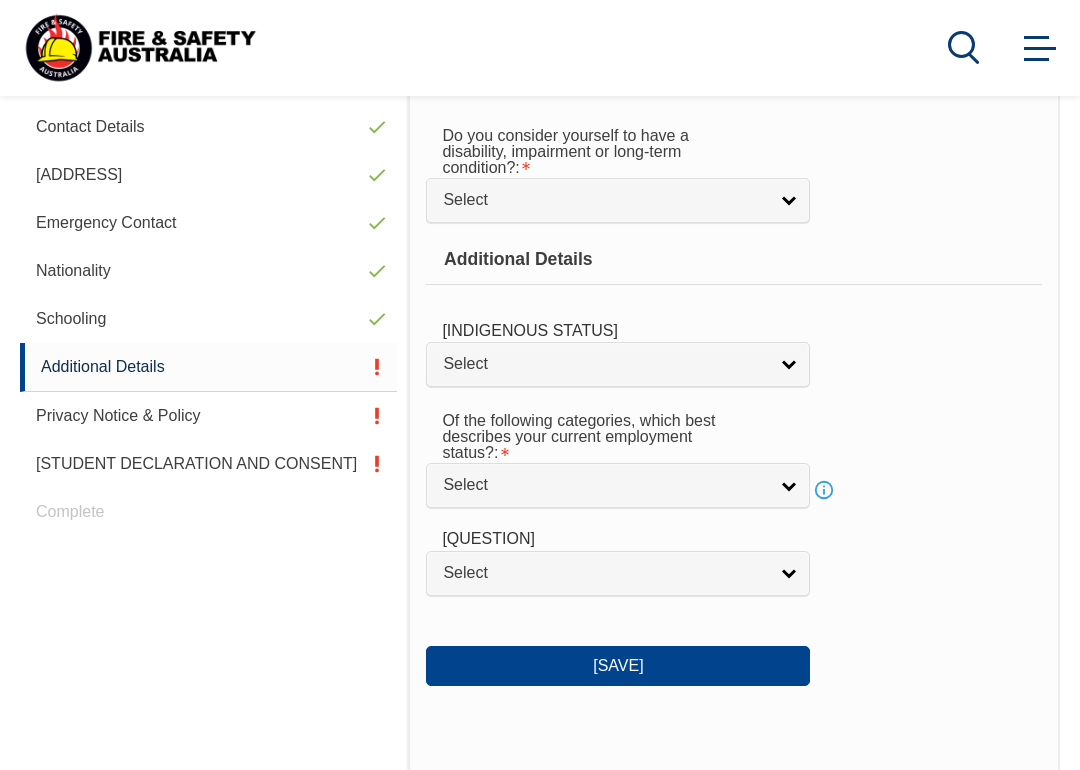 scroll, scrollTop: 485, scrollLeft: 0, axis: vertical 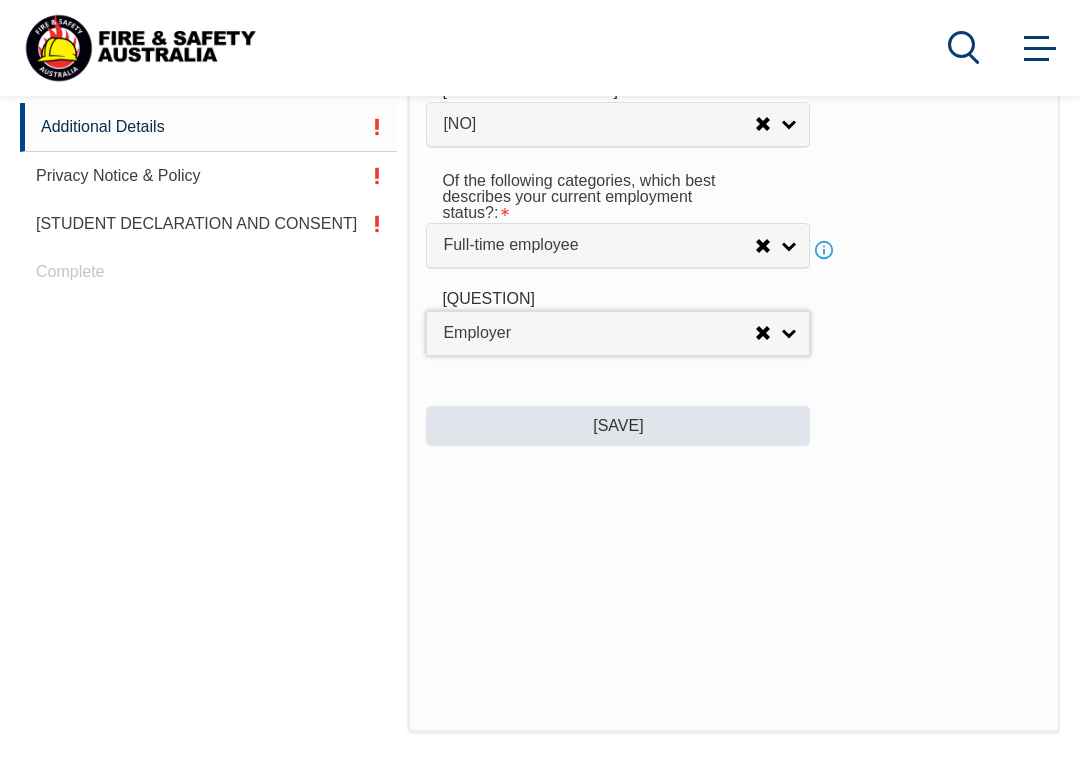 click on "Save" at bounding box center [618, 426] 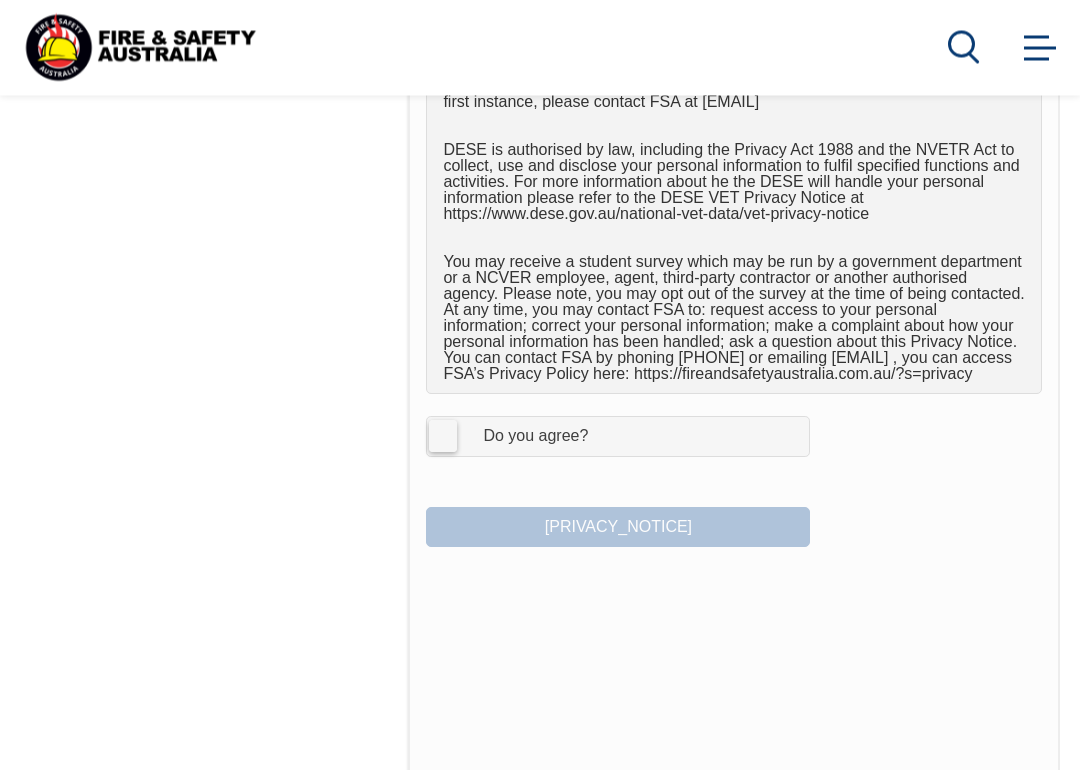 scroll, scrollTop: 1243, scrollLeft: 0, axis: vertical 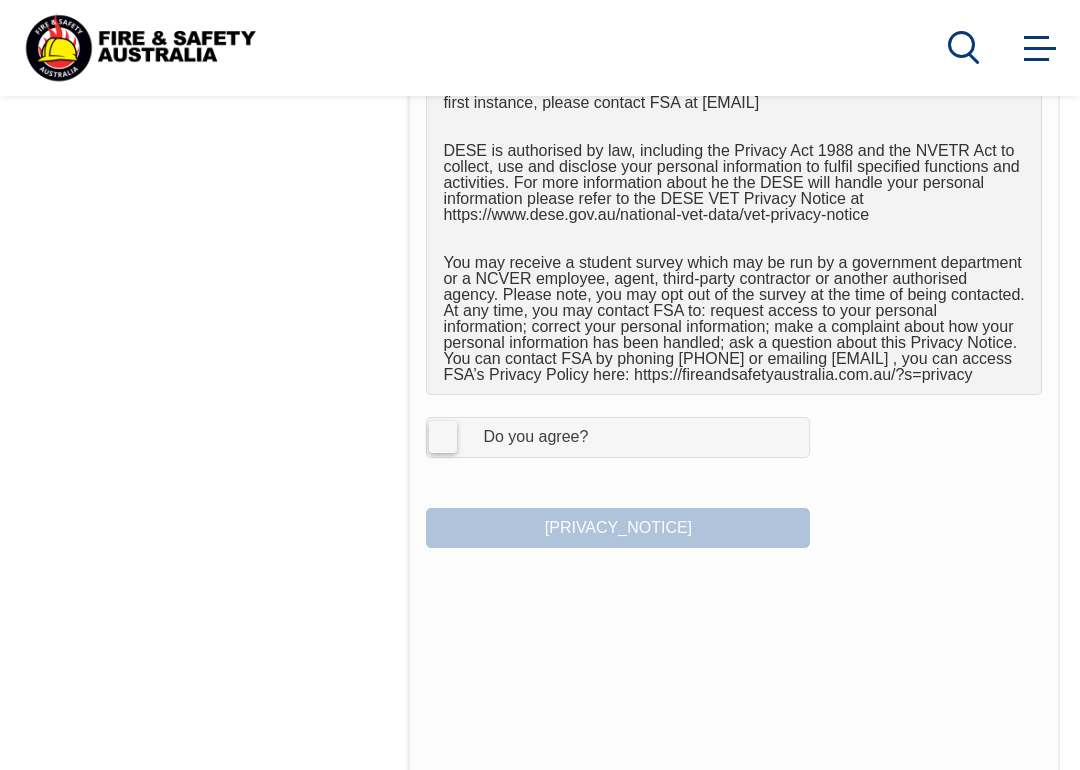 click on "I Agree Do you agree?" at bounding box center (618, 437) 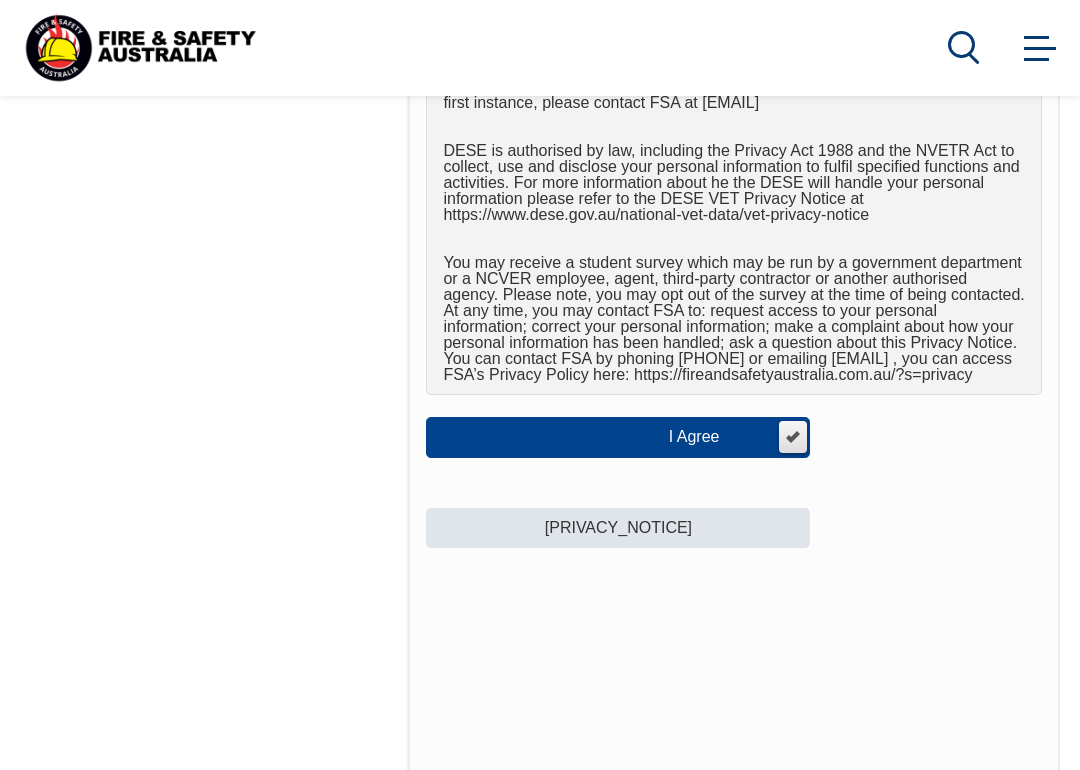 click on "I have read and understood the privacy notice" at bounding box center [618, 528] 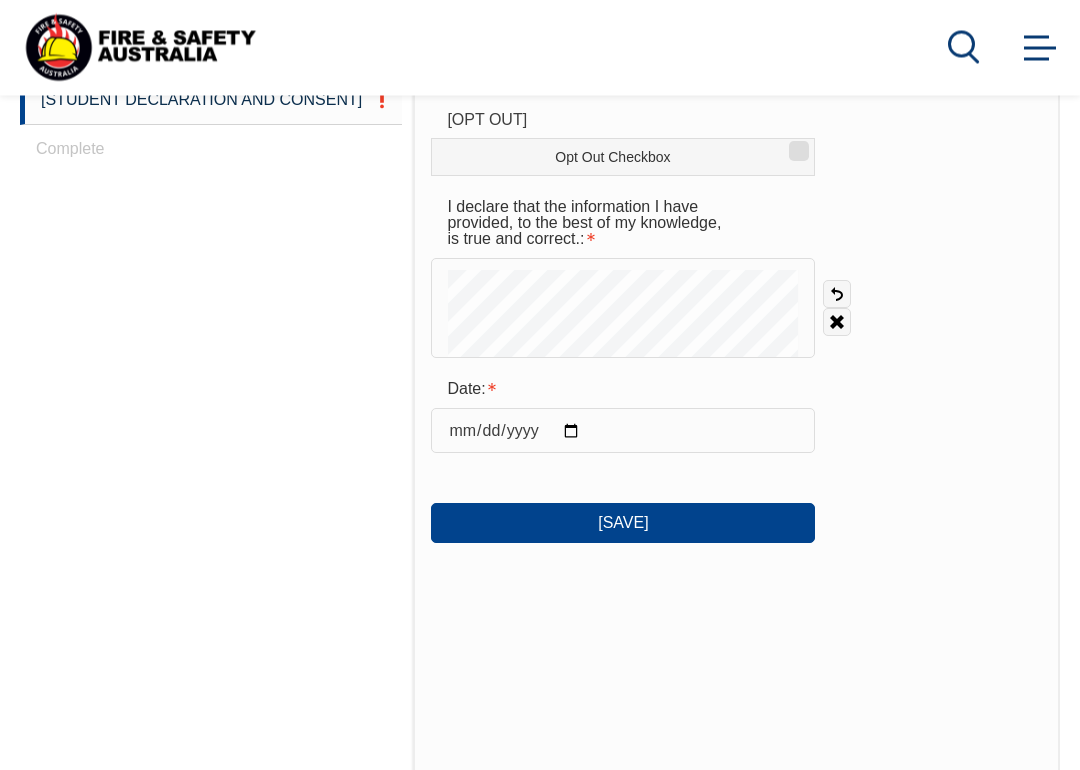 scroll, scrollTop: 1005, scrollLeft: 0, axis: vertical 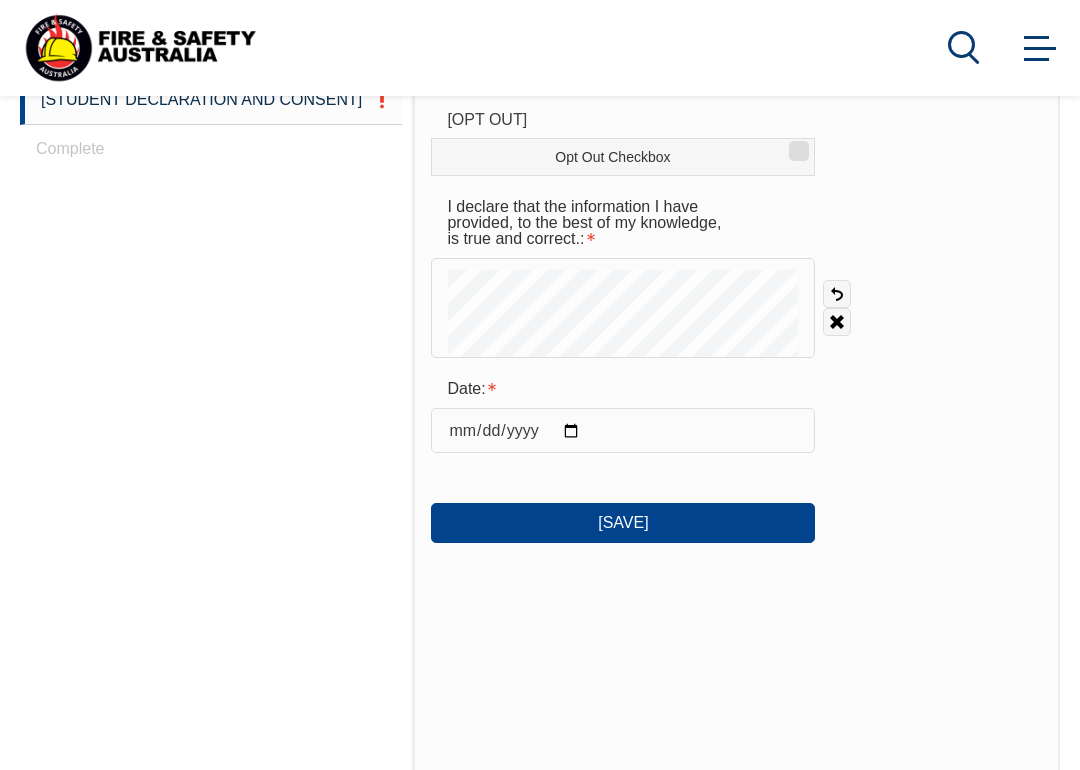 click at bounding box center [623, 430] 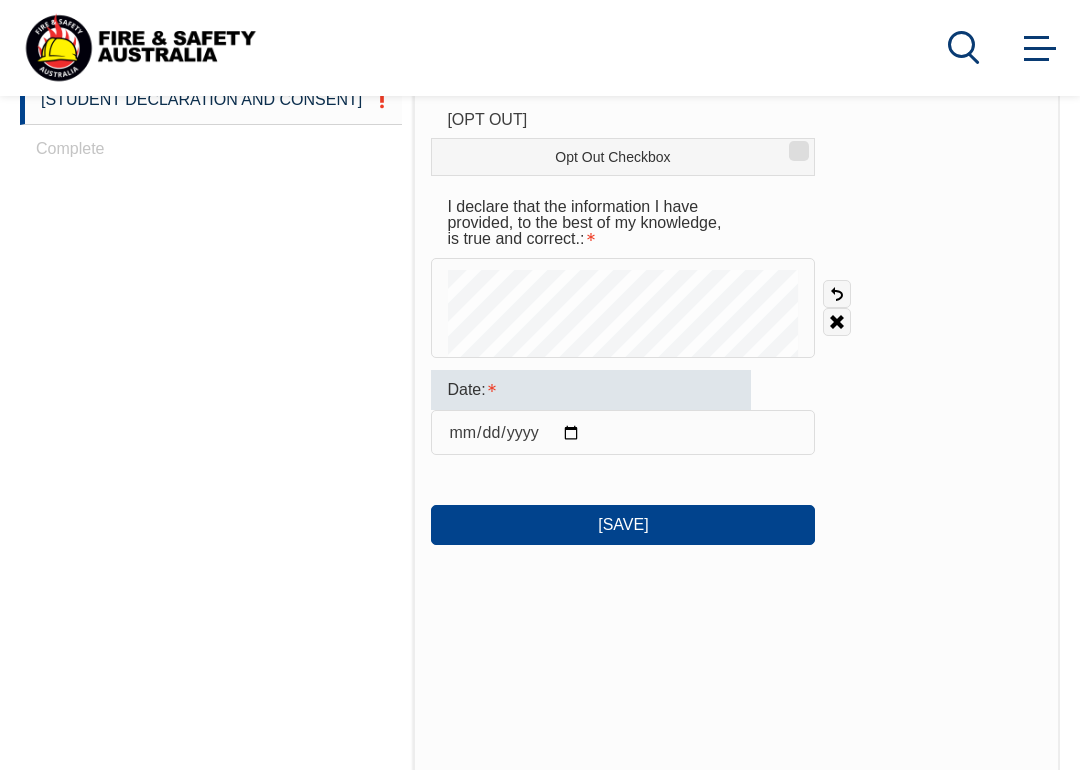 type on "2025-07-02" 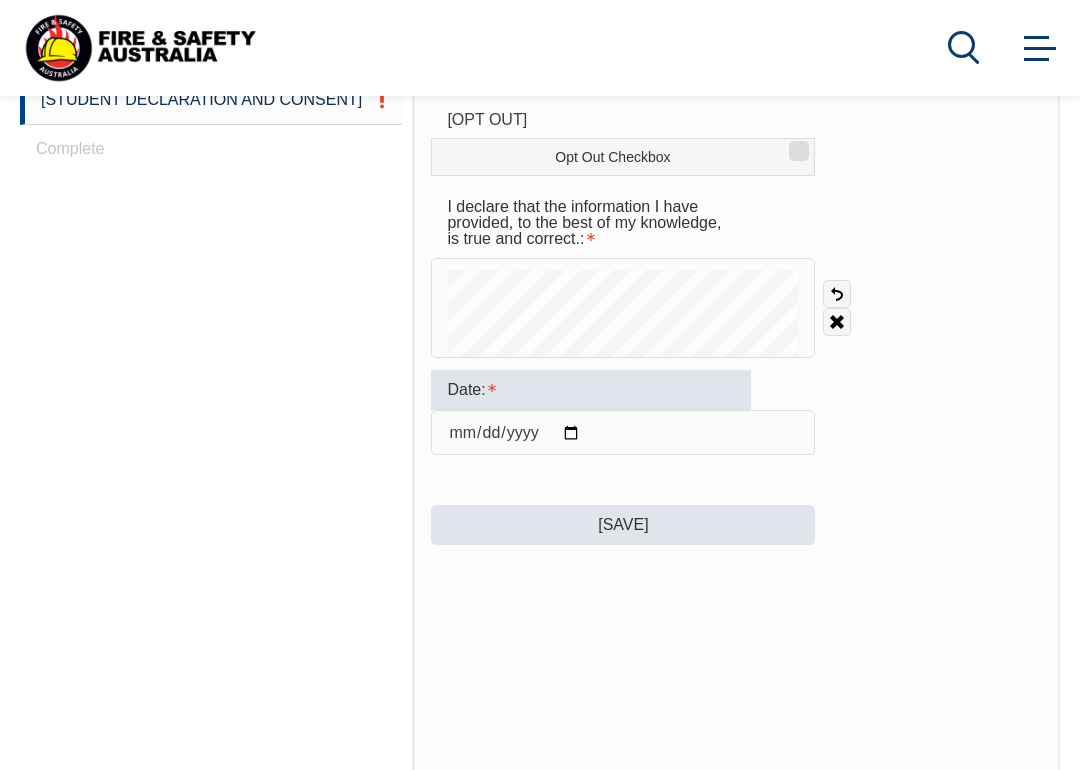 click on "Save" at bounding box center [623, 525] 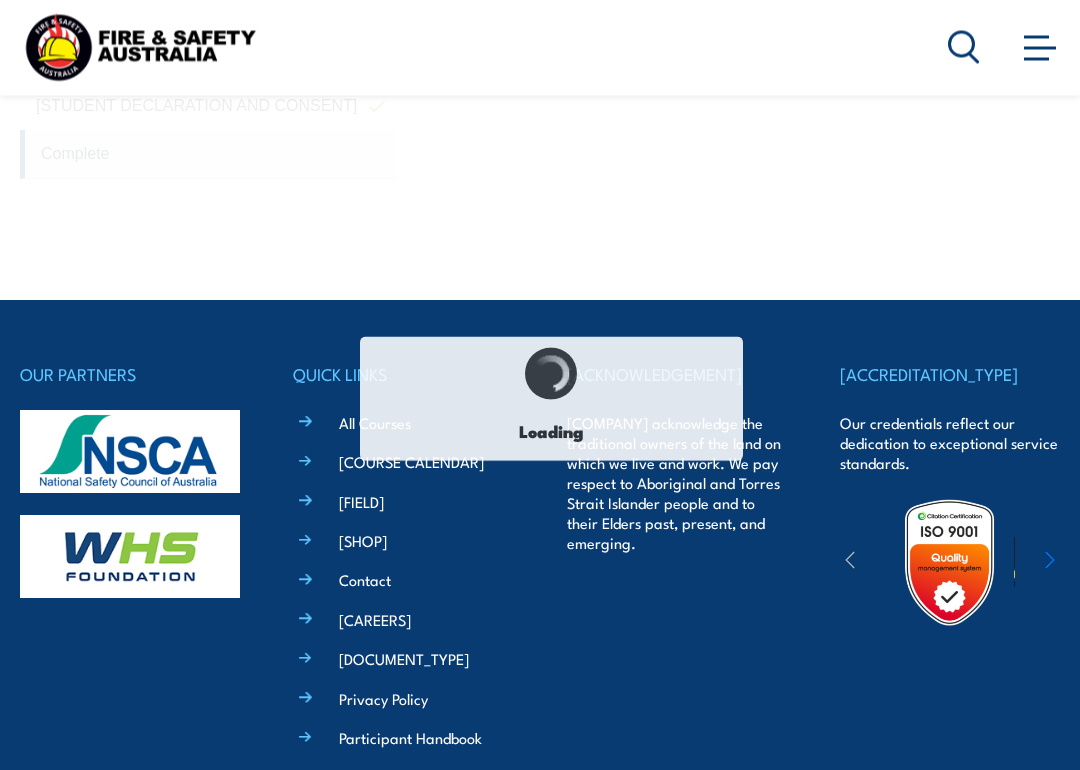 scroll, scrollTop: 986, scrollLeft: 0, axis: vertical 